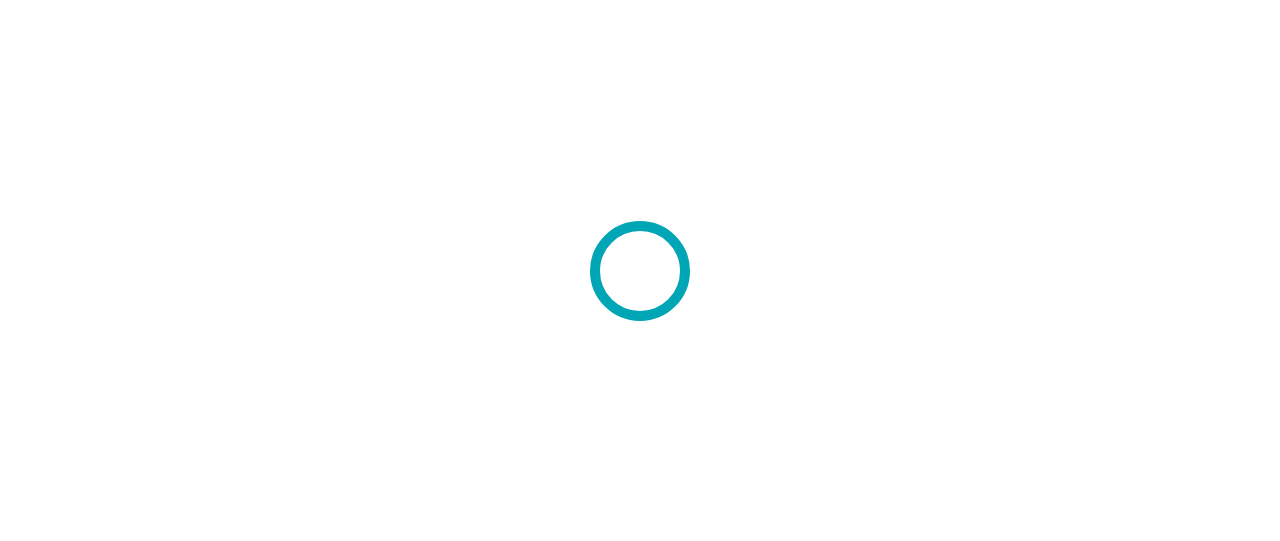 scroll, scrollTop: 0, scrollLeft: 0, axis: both 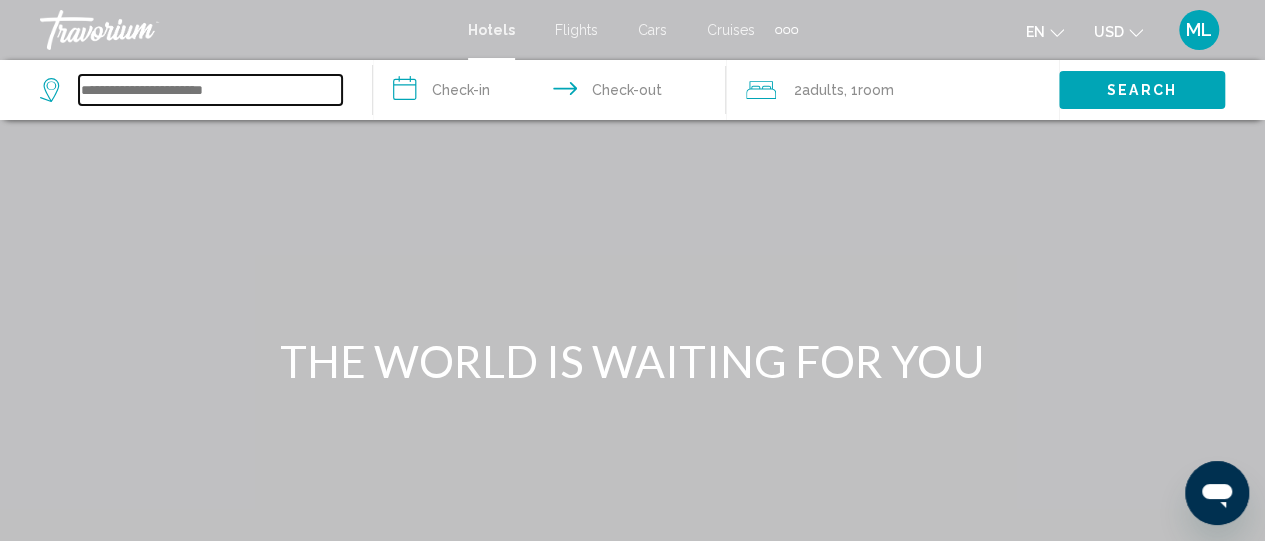 click at bounding box center [210, 90] 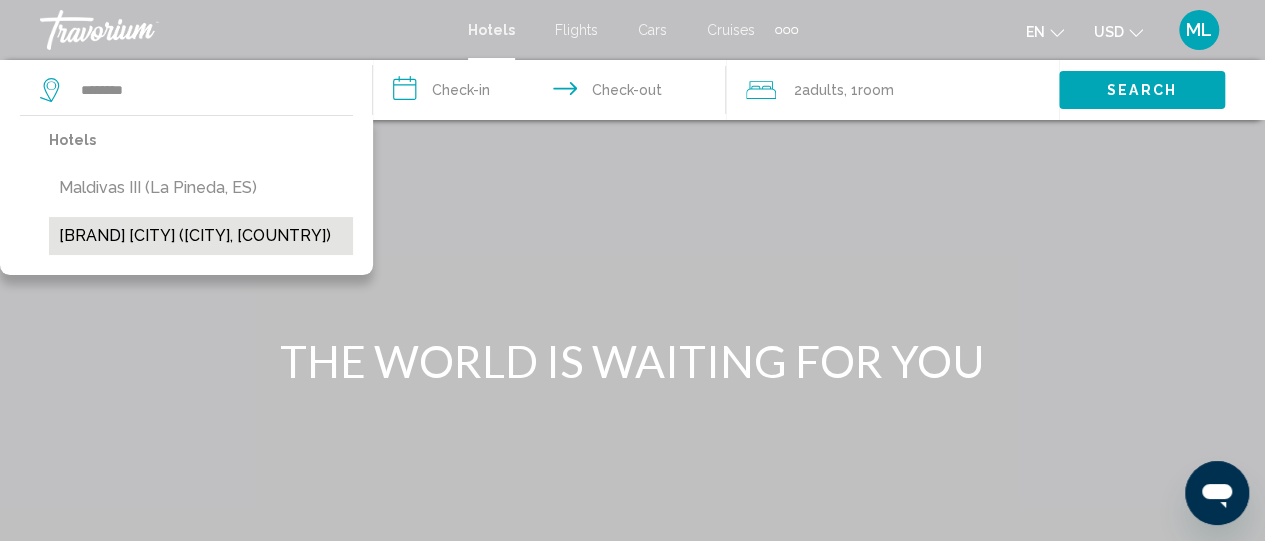 click on "[LOCATION] [LOCATION] ([CITY], [COUNTRY])" at bounding box center [201, 236] 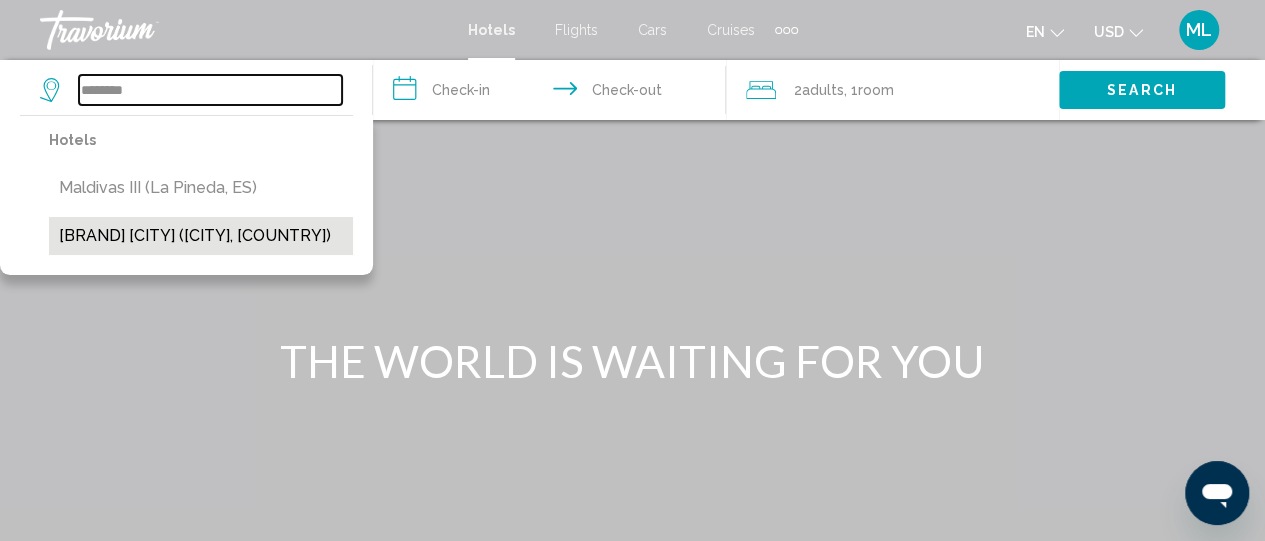 type on "**********" 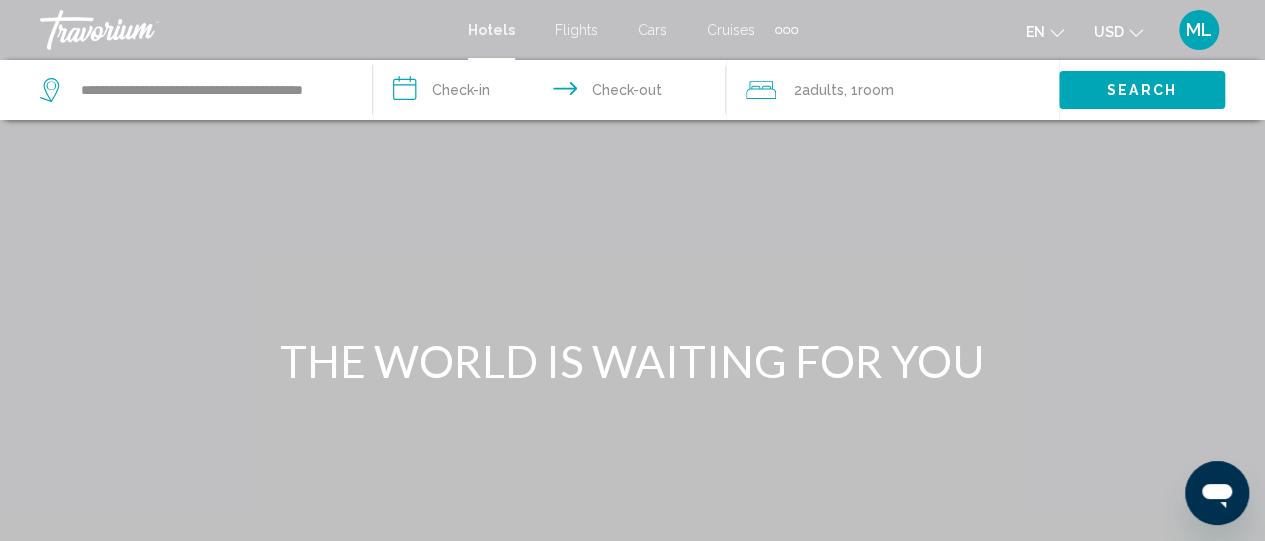 click on "**********" at bounding box center [553, 93] 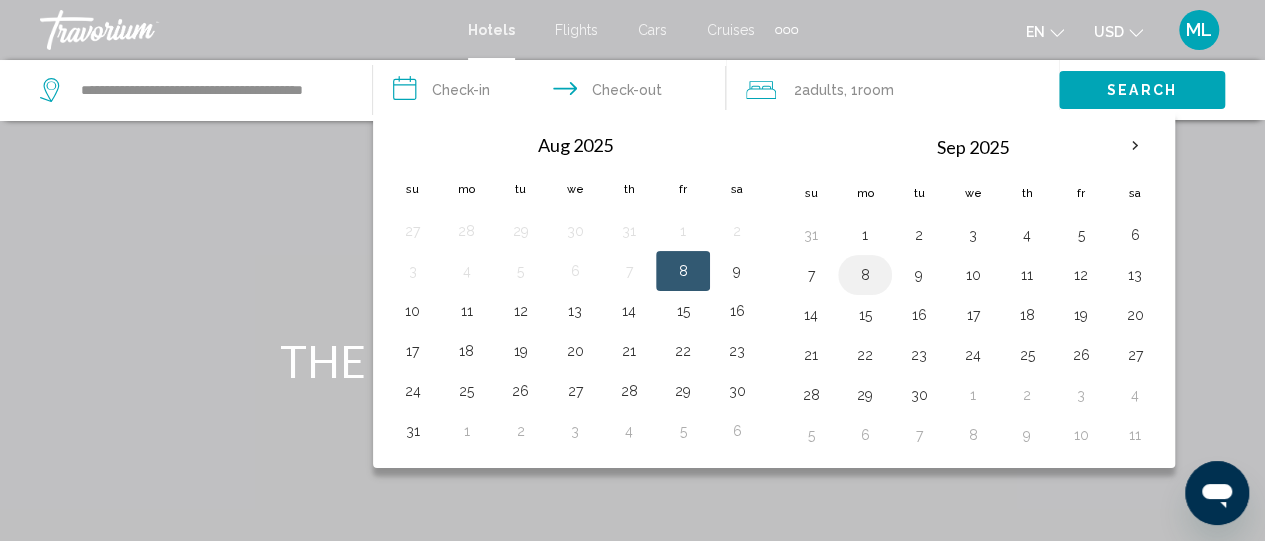 click on "8" at bounding box center [865, 275] 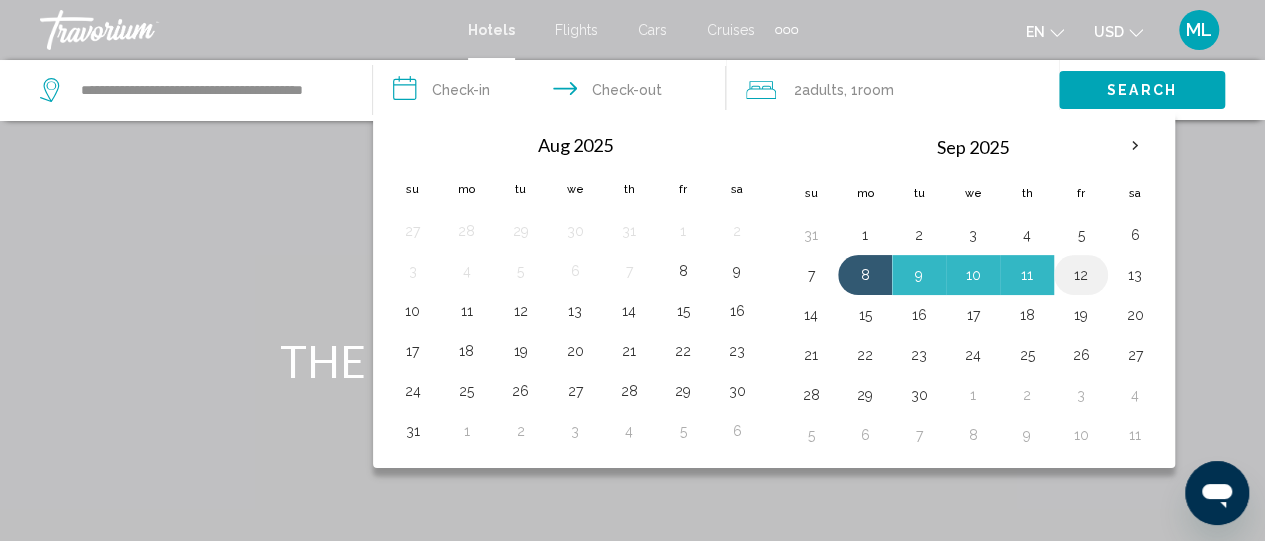 click on "12" at bounding box center (1081, 275) 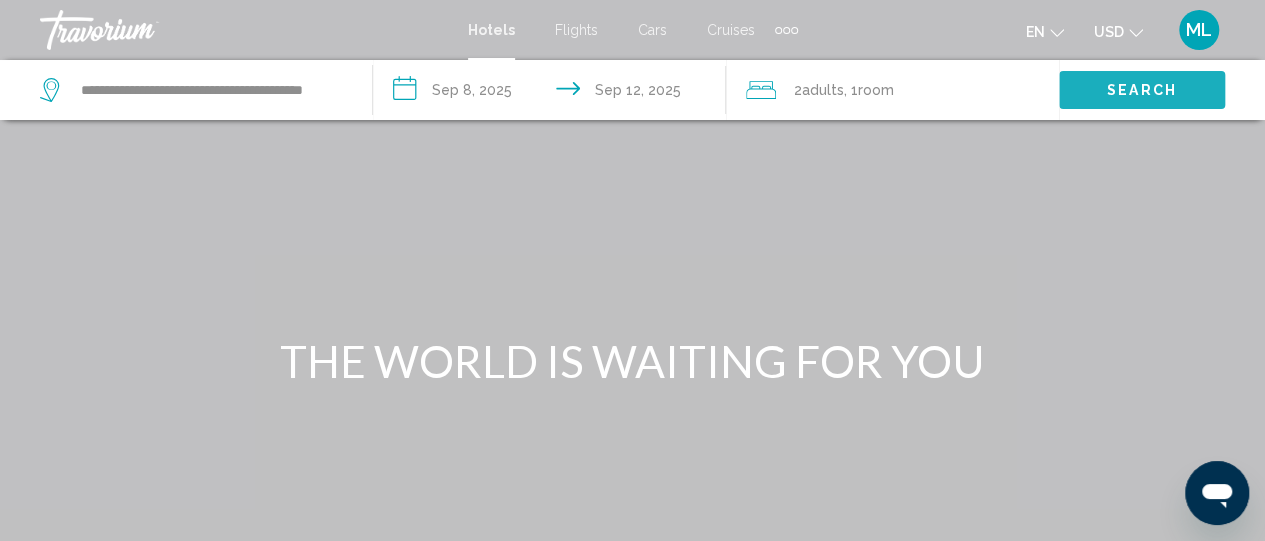 click on "Search" at bounding box center (1142, 89) 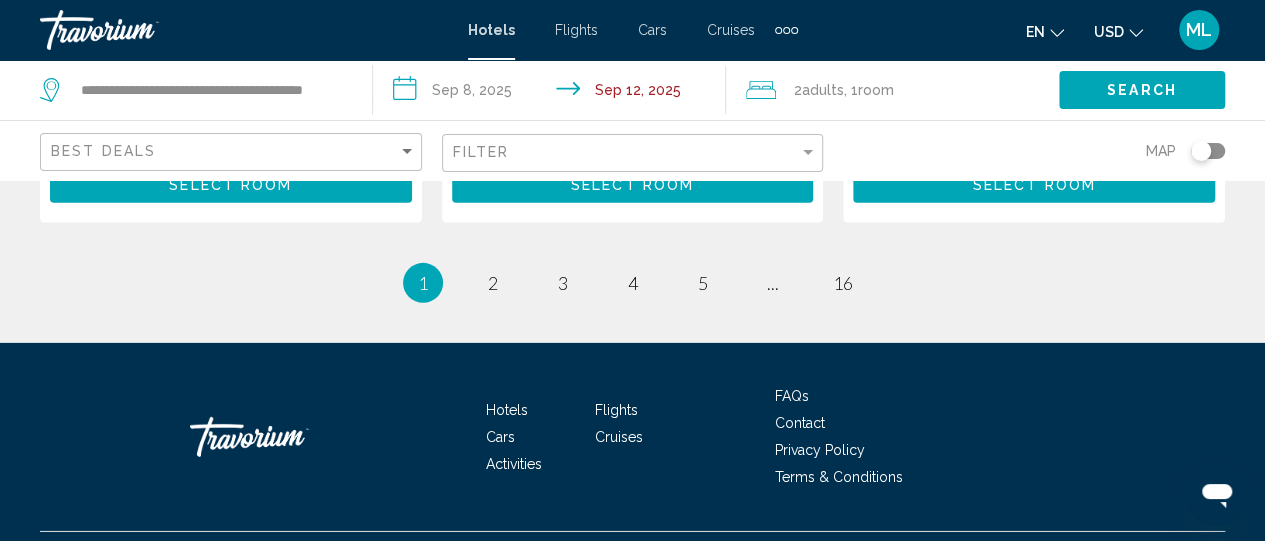 scroll, scrollTop: 2851, scrollLeft: 0, axis: vertical 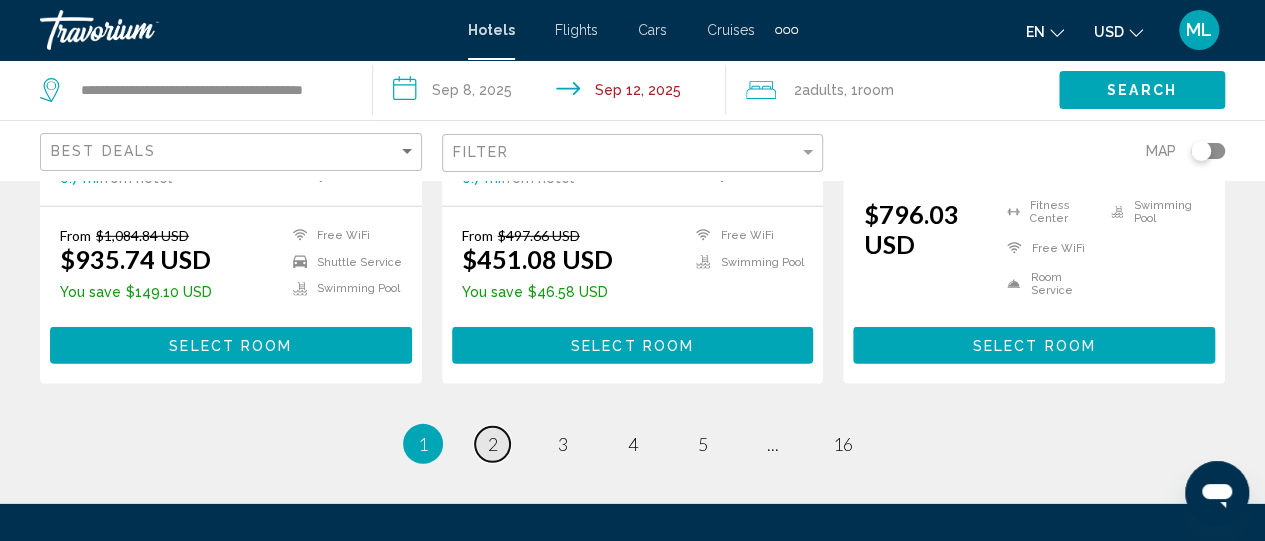 click on "2" at bounding box center [493, 444] 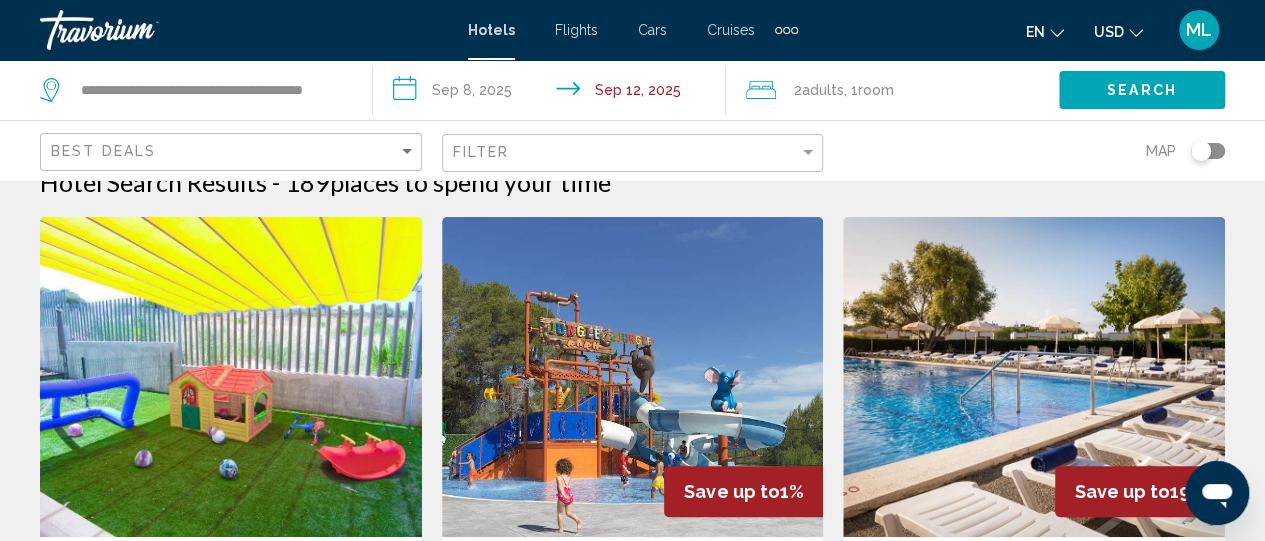 scroll, scrollTop: 0, scrollLeft: 0, axis: both 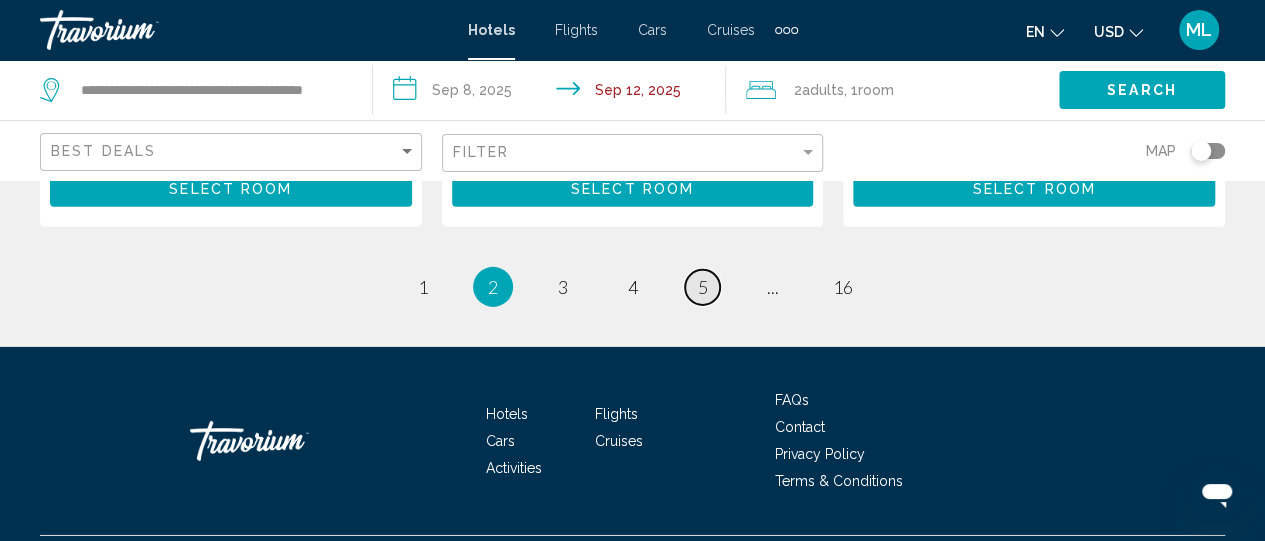 click on "5" at bounding box center (703, 287) 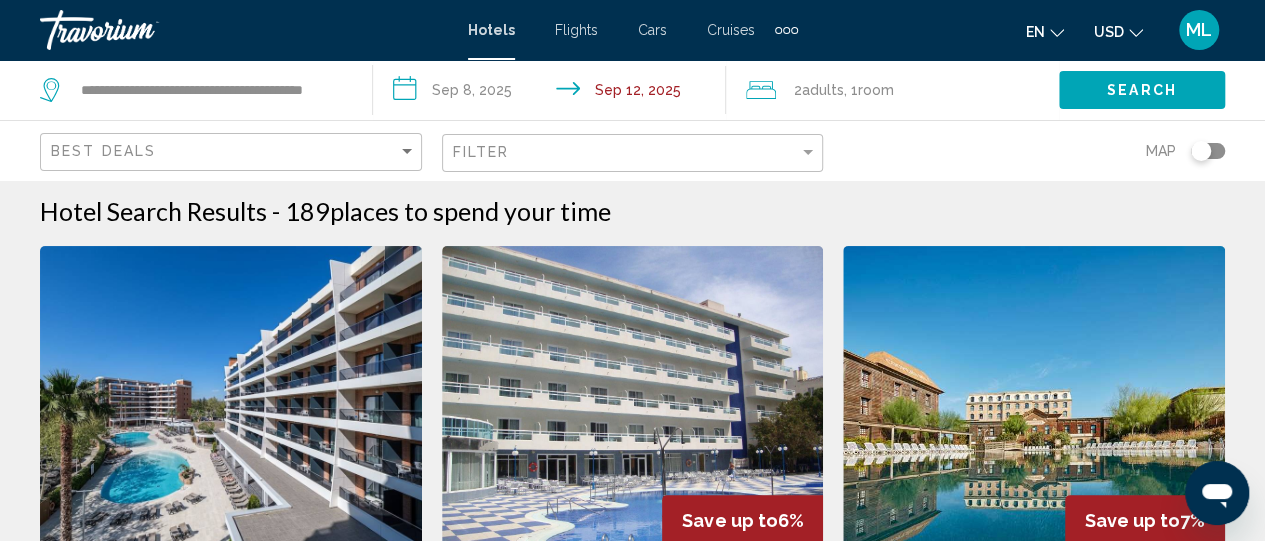 scroll, scrollTop: 0, scrollLeft: 0, axis: both 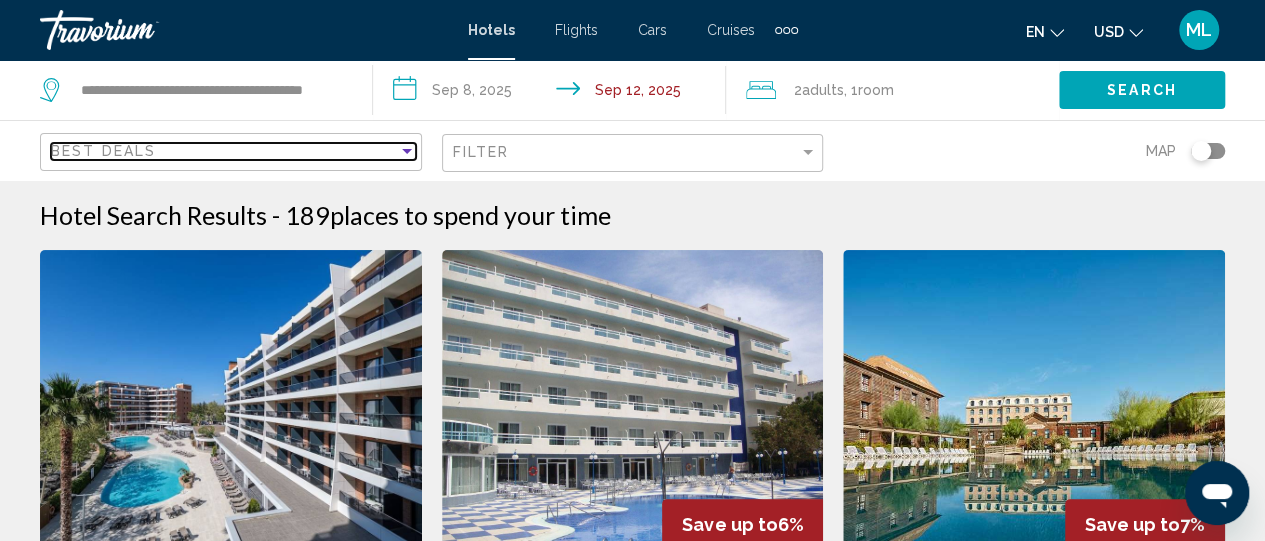 click at bounding box center (407, 151) 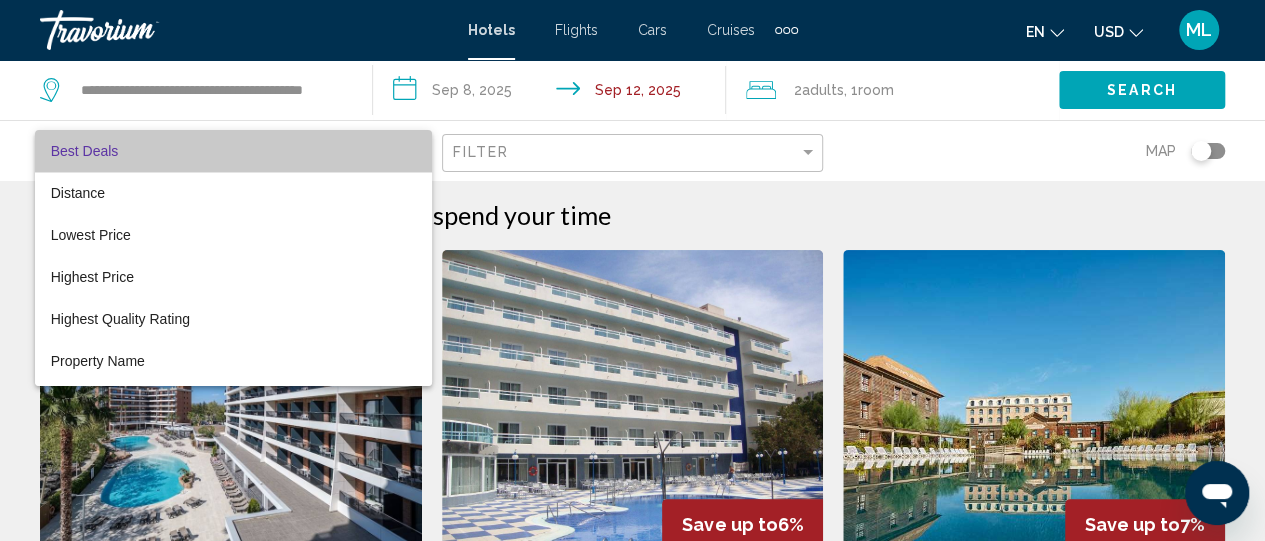 click on "Best Deals" at bounding box center [233, 151] 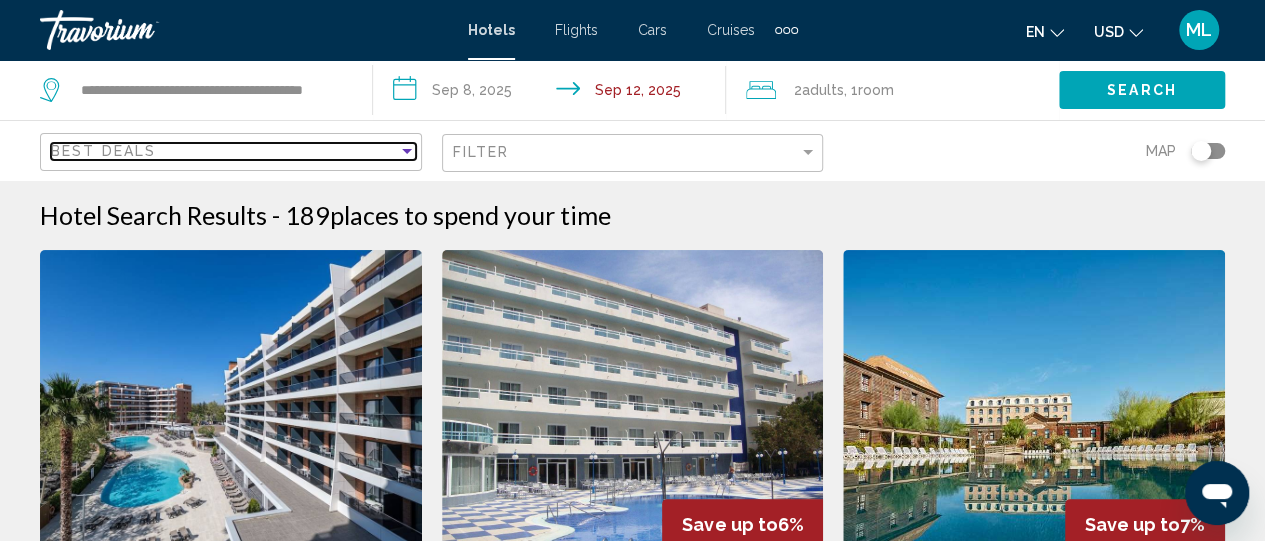 click at bounding box center (407, 151) 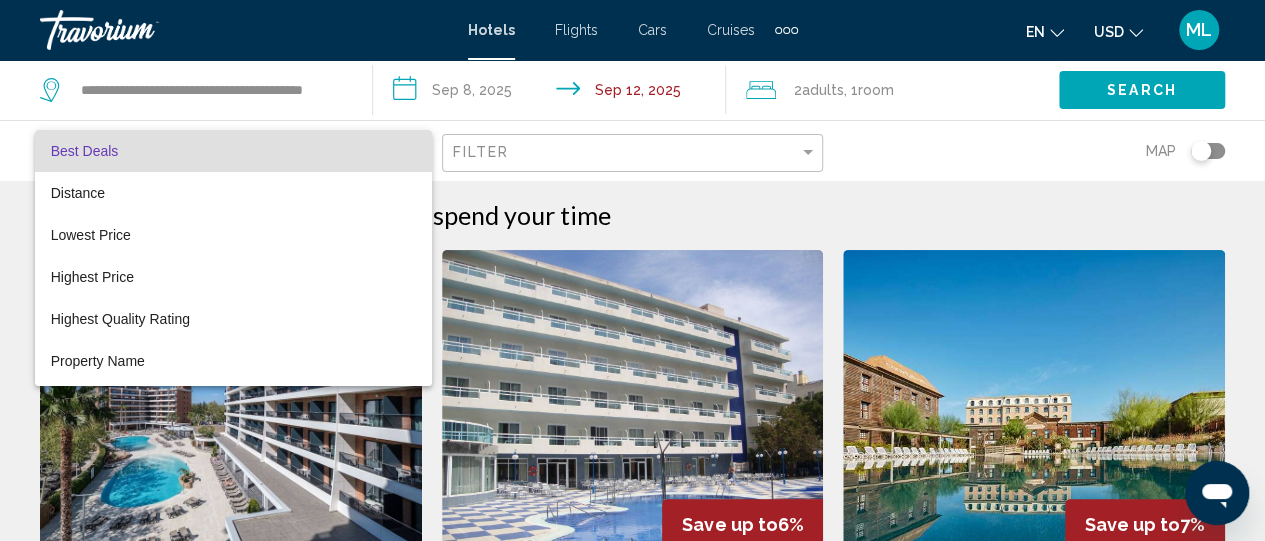 click at bounding box center [632, 270] 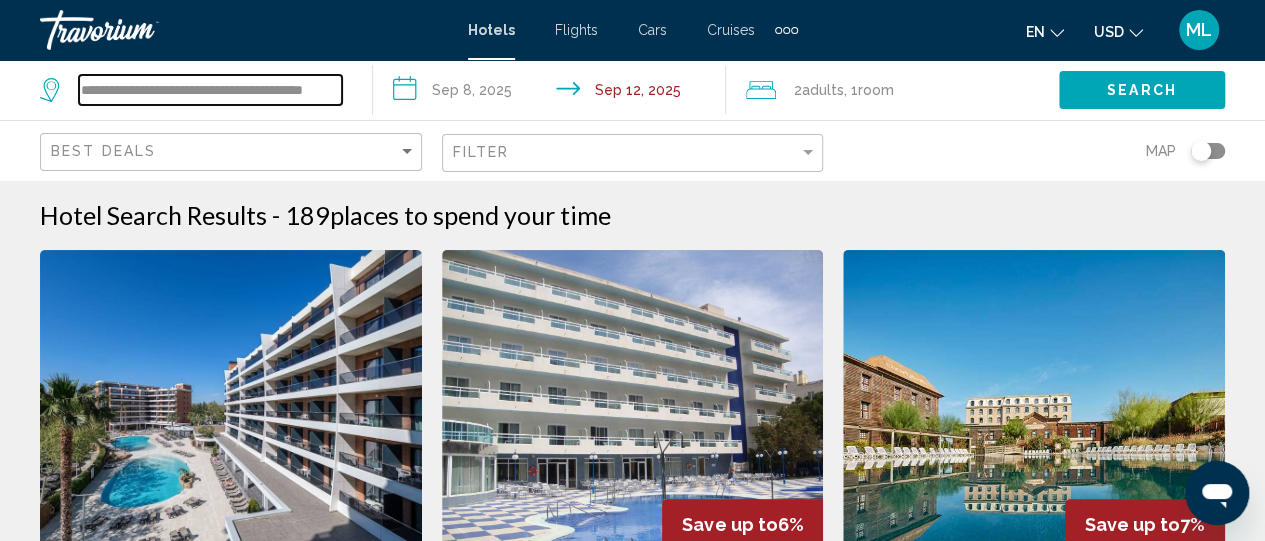 click on "**********" at bounding box center [210, 90] 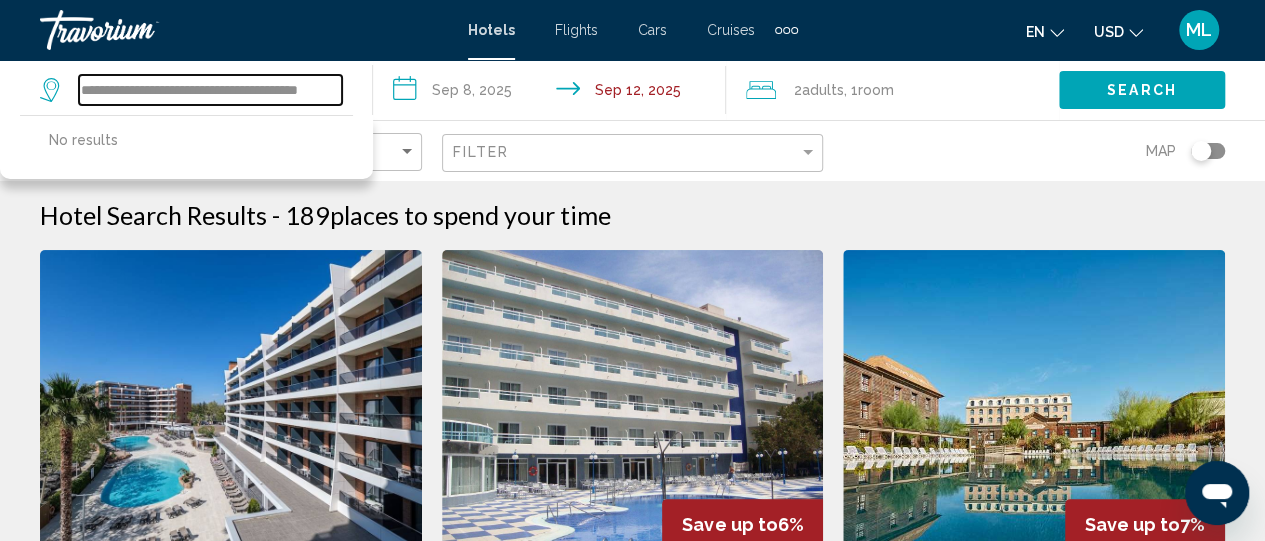 click on "**********" at bounding box center (210, 90) 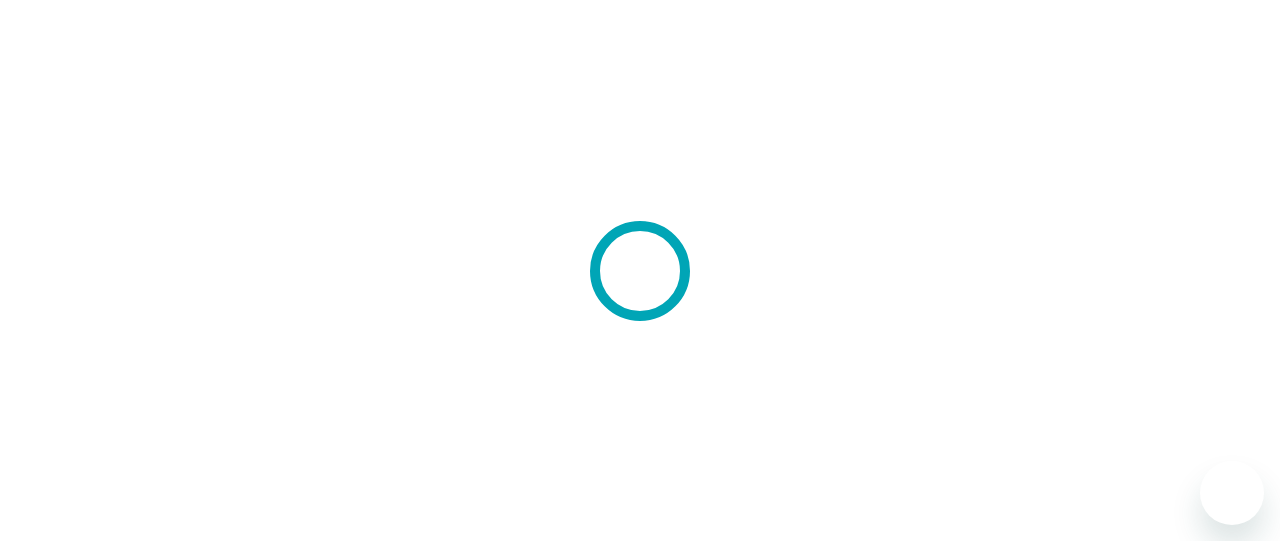 scroll, scrollTop: 0, scrollLeft: 0, axis: both 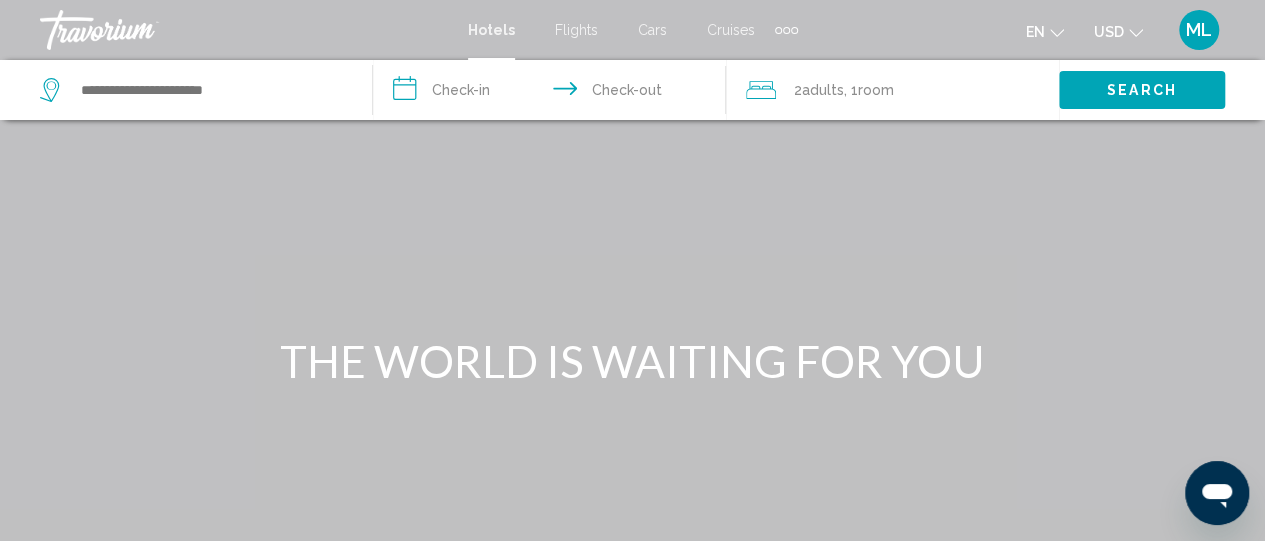 click at bounding box center (786, 30) 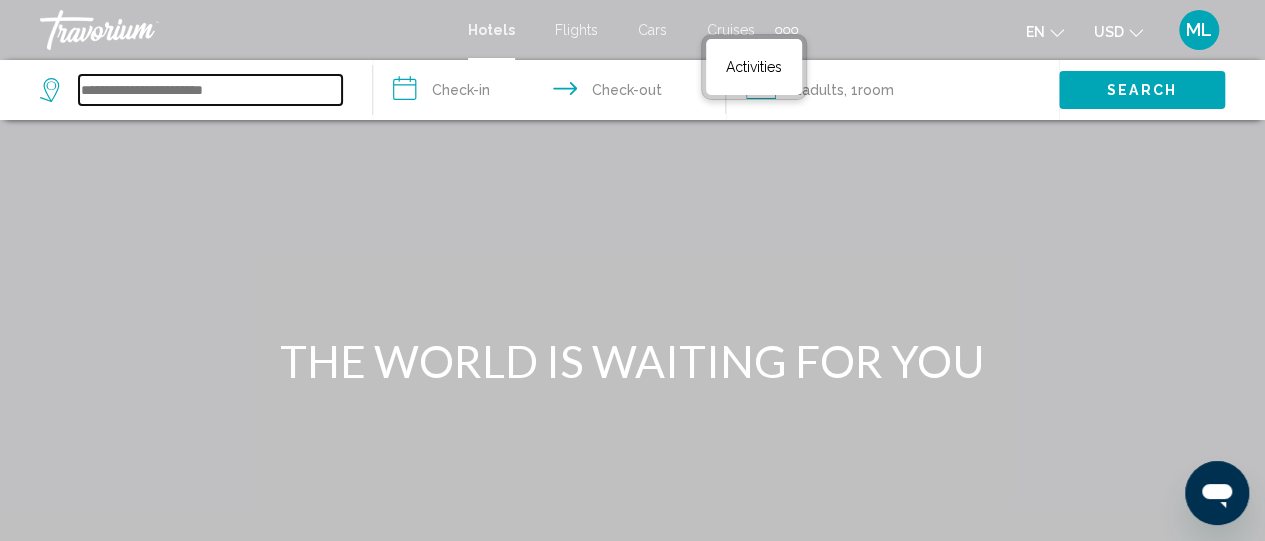 click at bounding box center [210, 90] 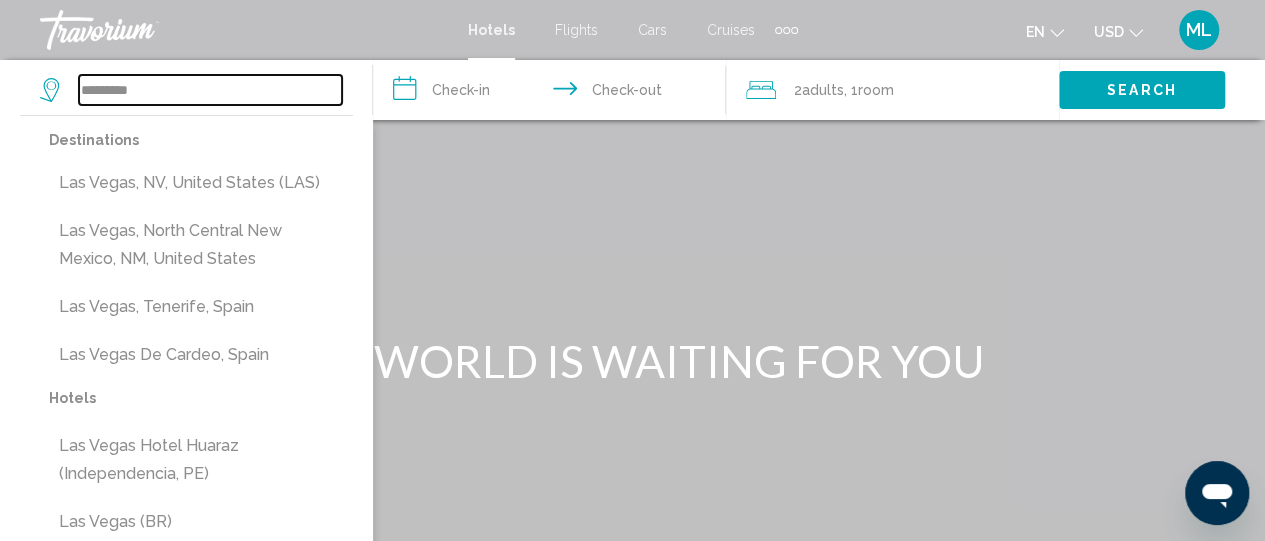 click on "*********" at bounding box center (210, 90) 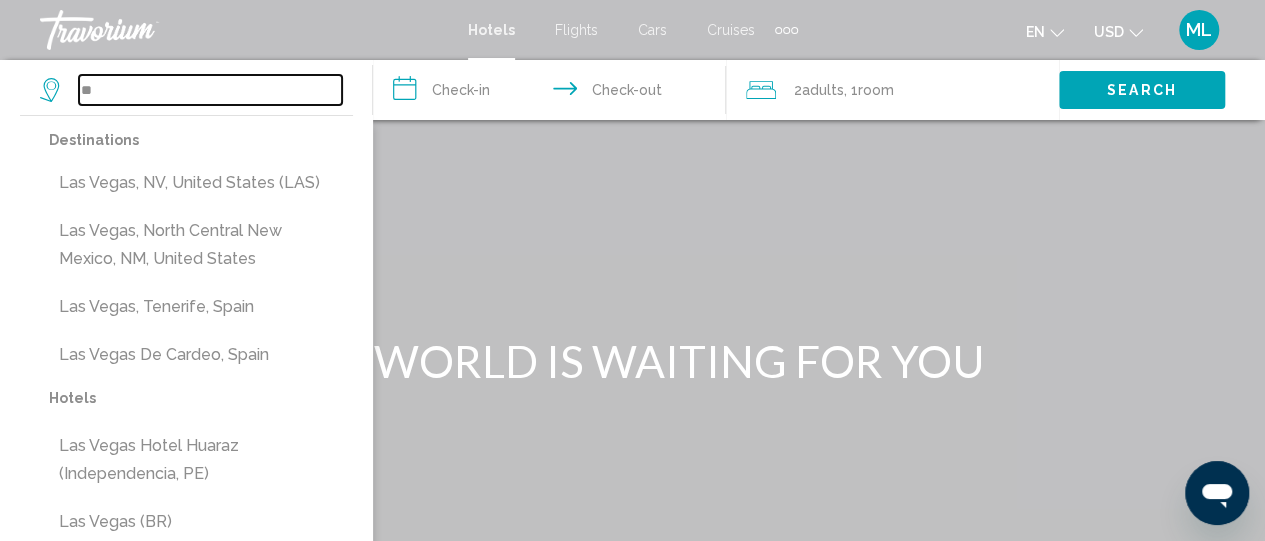 type on "*" 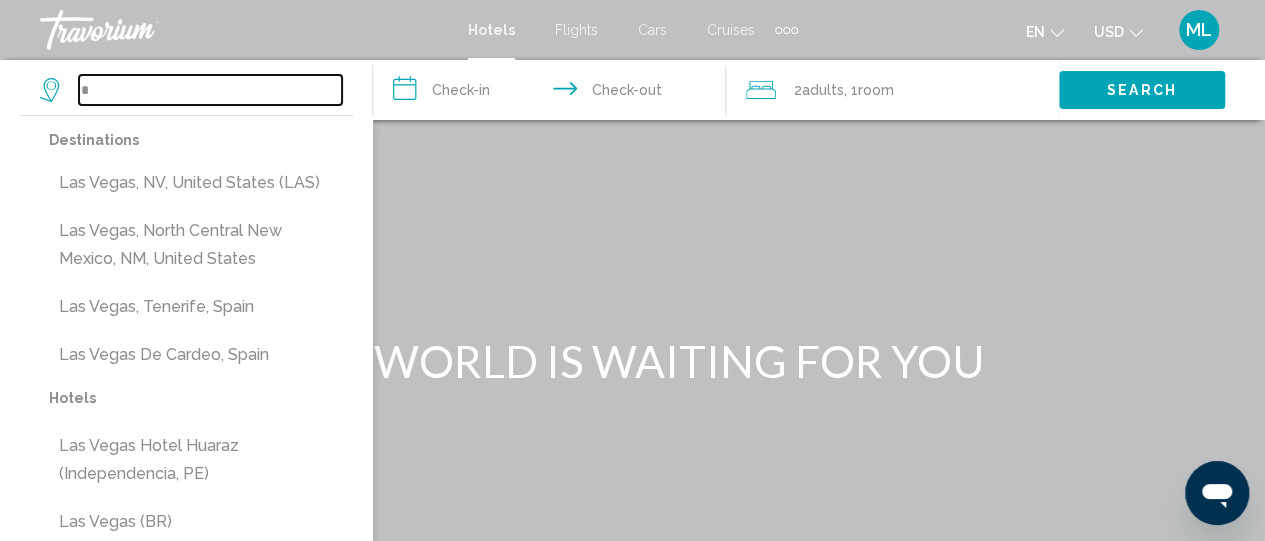 type 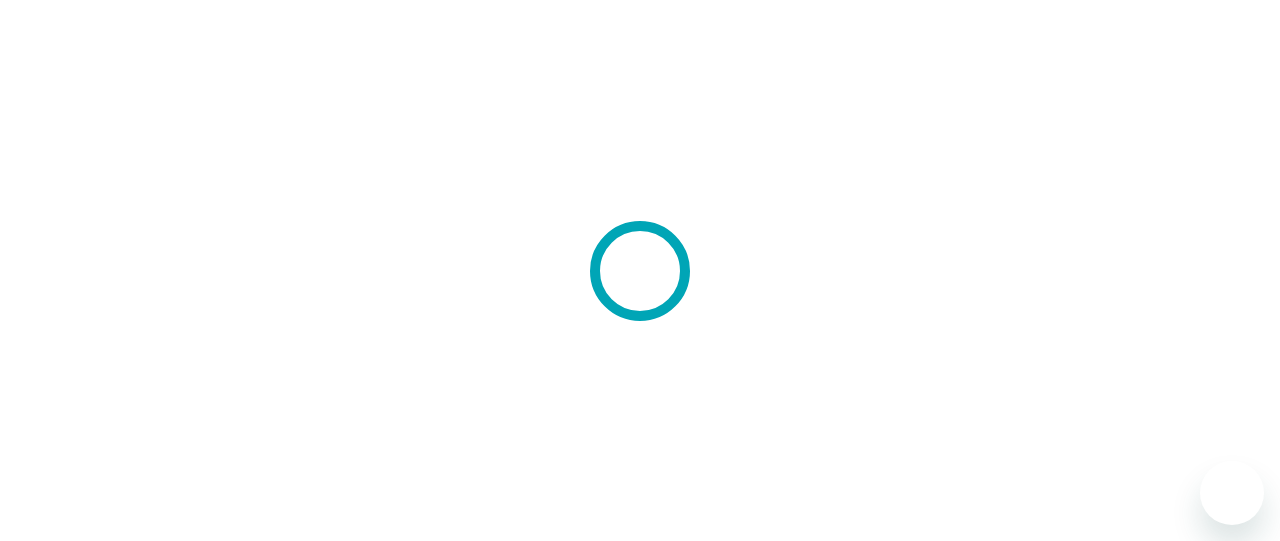 scroll, scrollTop: 0, scrollLeft: 0, axis: both 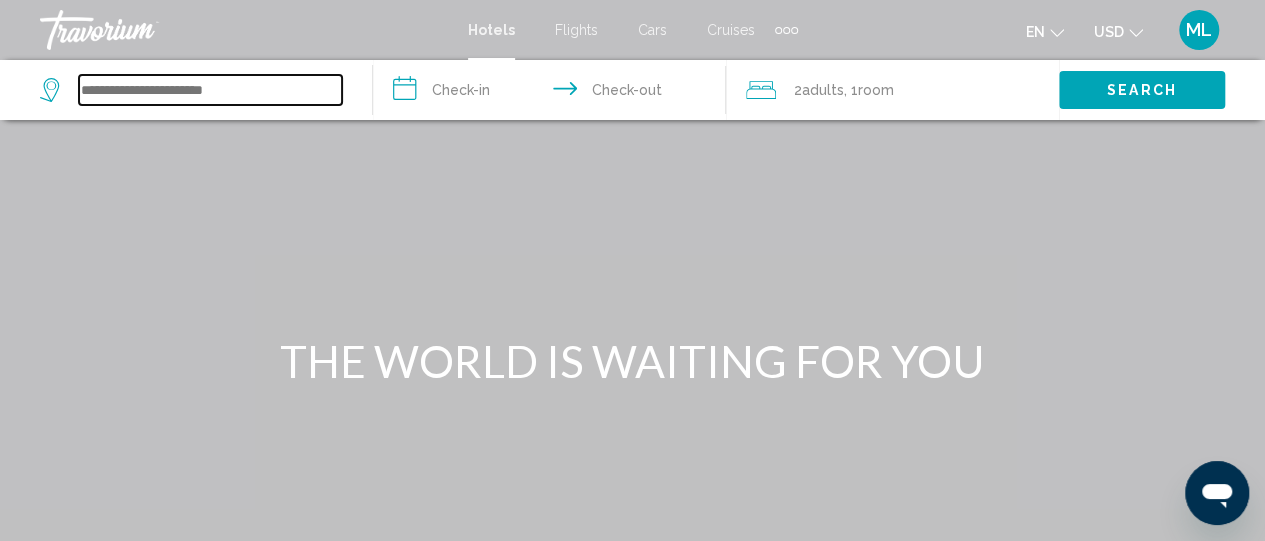 click at bounding box center (210, 90) 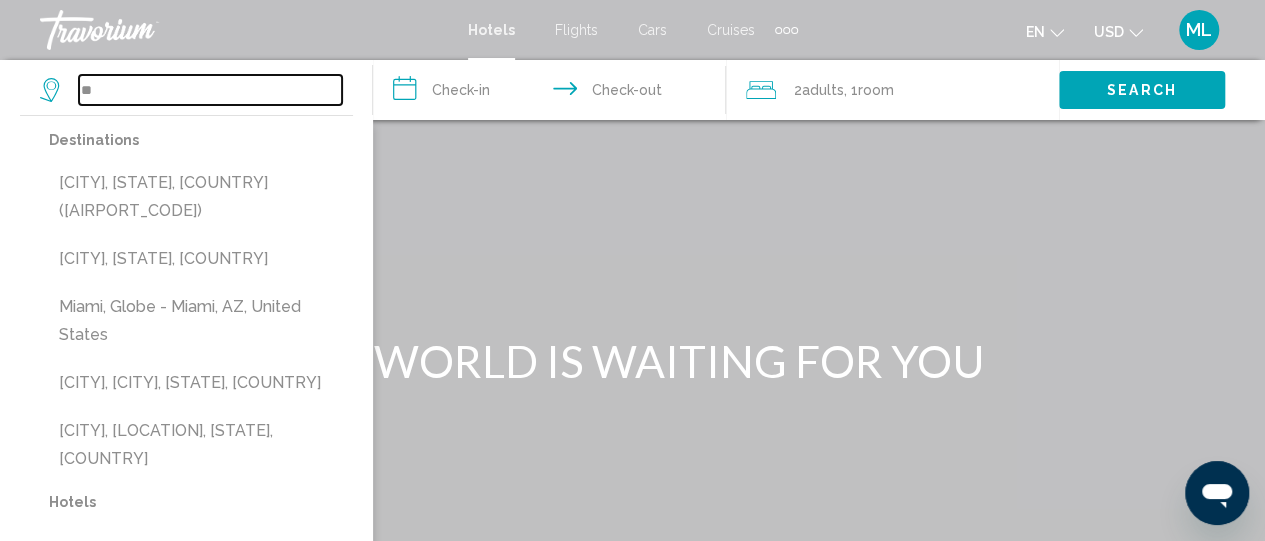 type on "*" 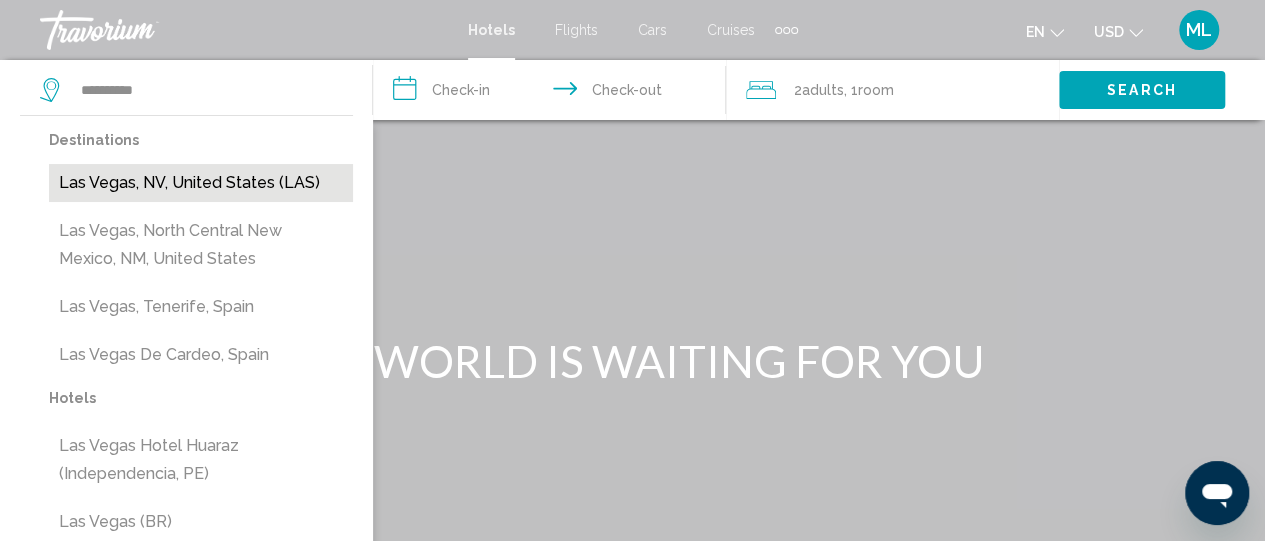 click on "Las Vegas, NV, United States (LAS)" at bounding box center [201, 183] 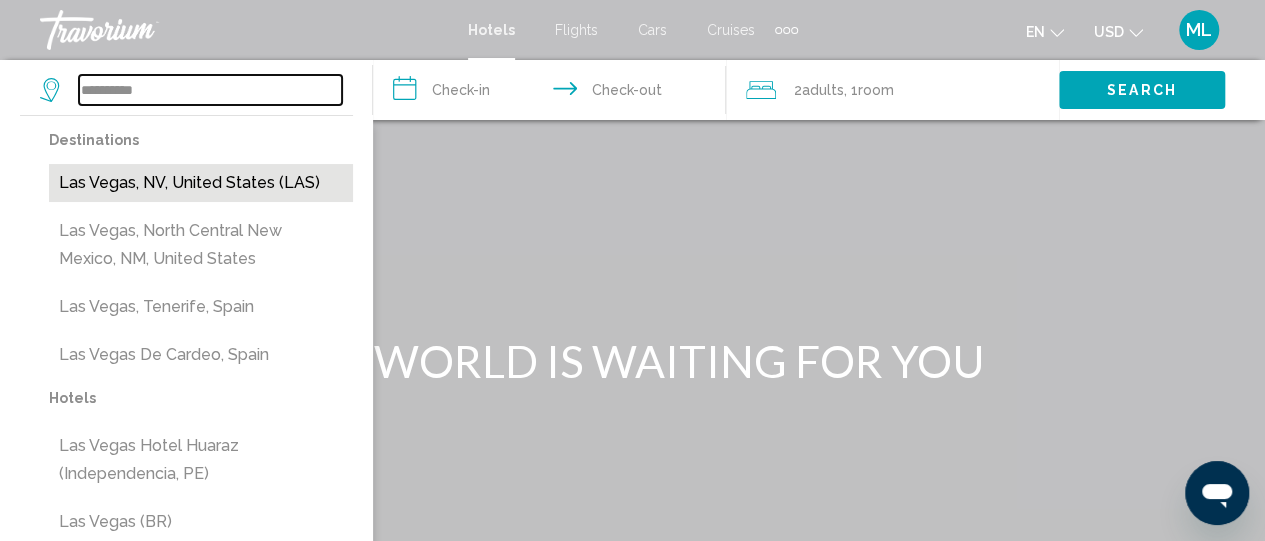 type on "**********" 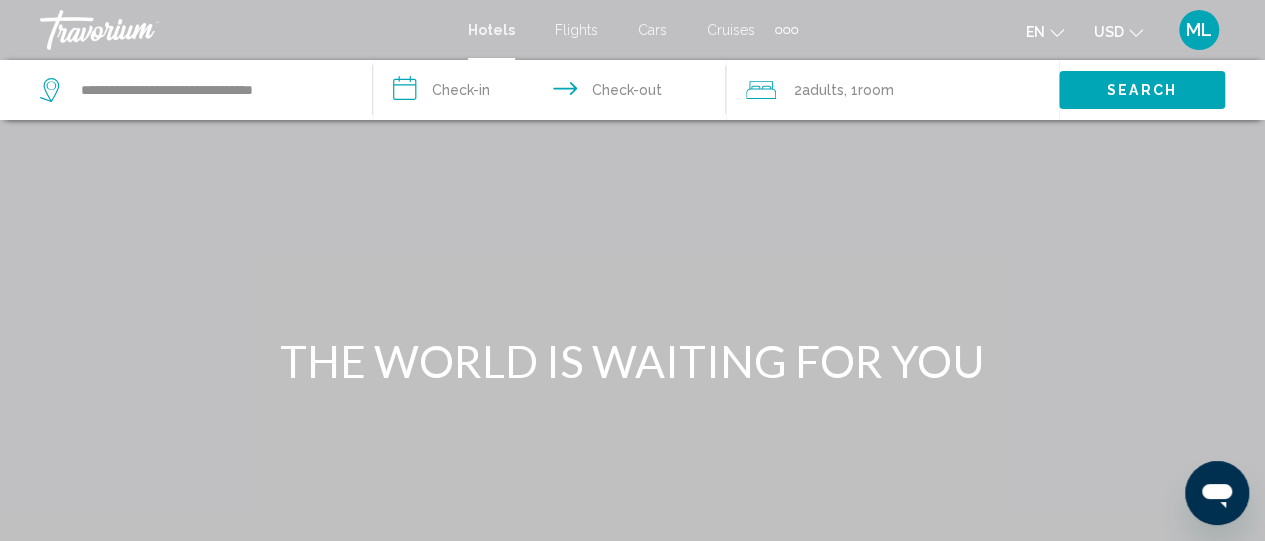 click on "**********" at bounding box center (553, 93) 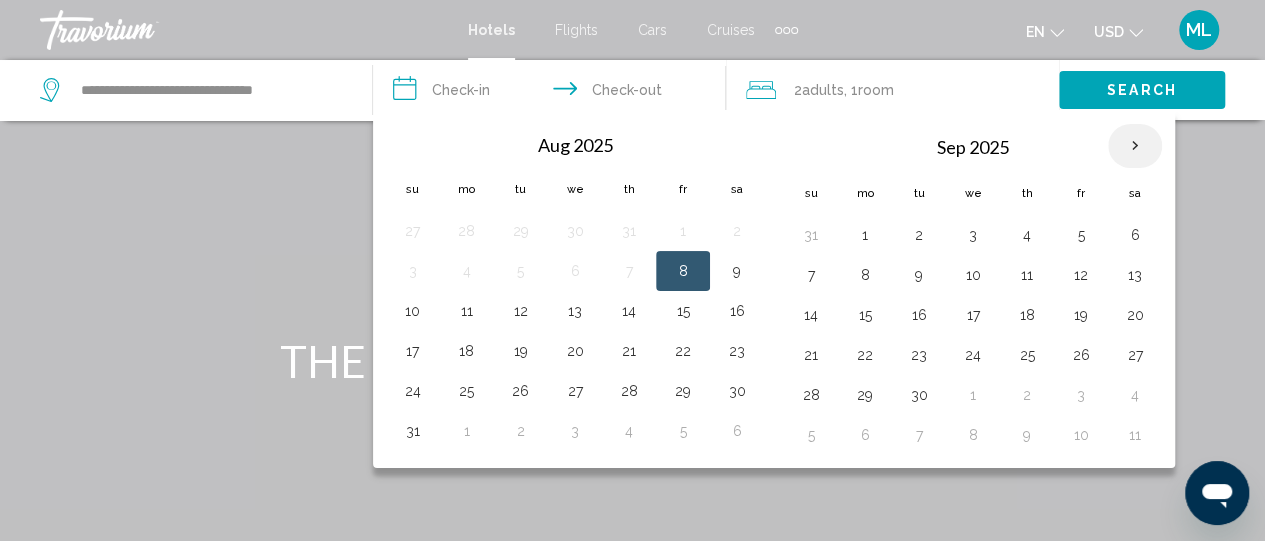 click at bounding box center (1135, 146) 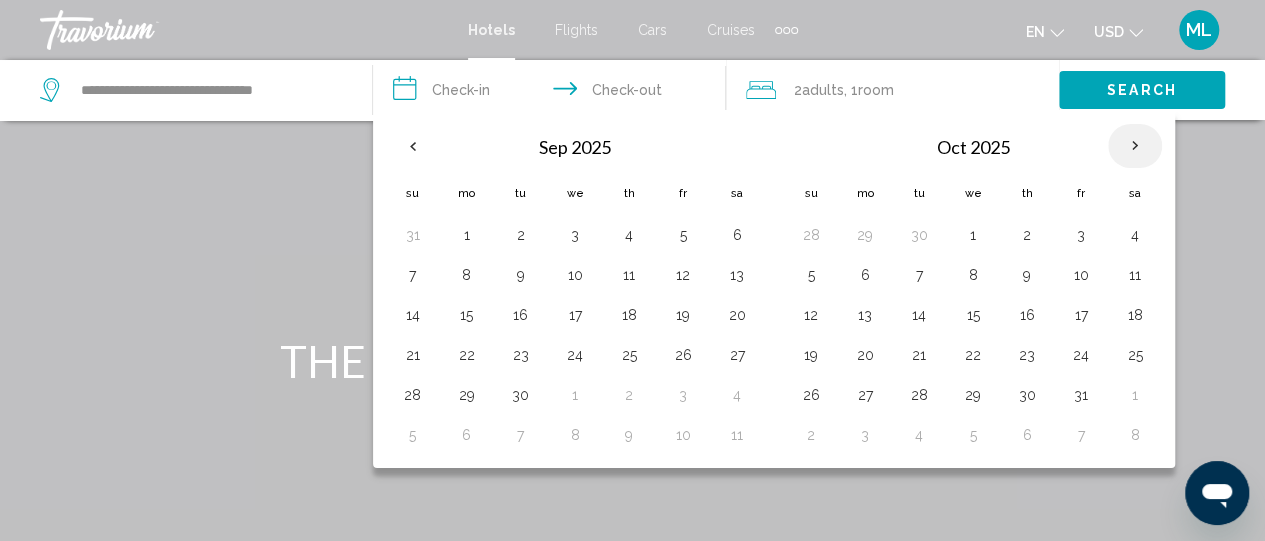 click at bounding box center (1135, 146) 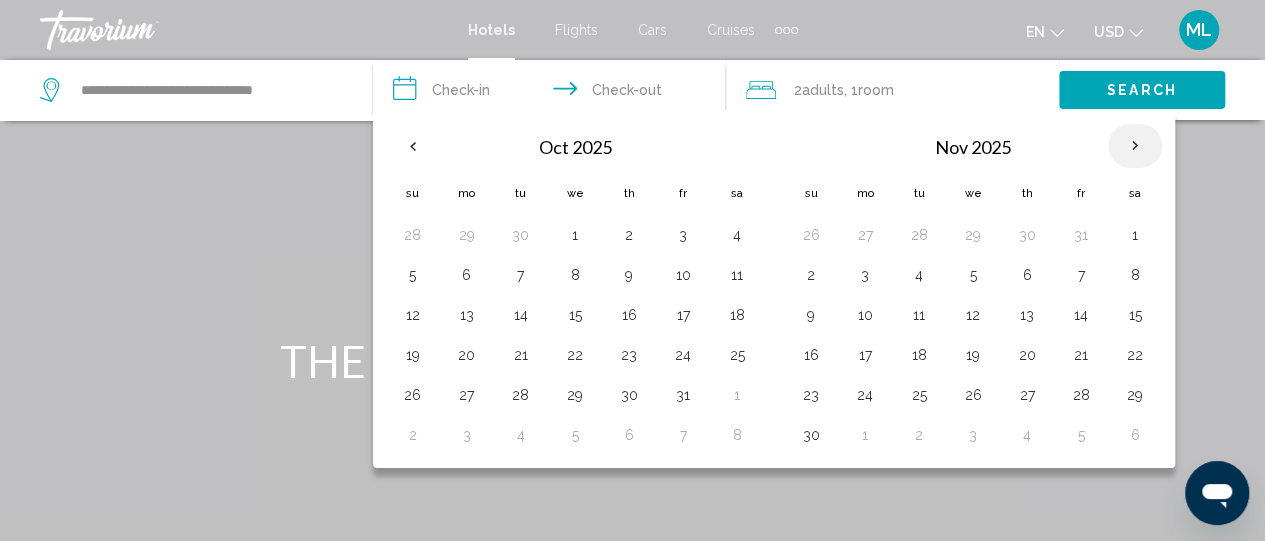 click at bounding box center [1135, 146] 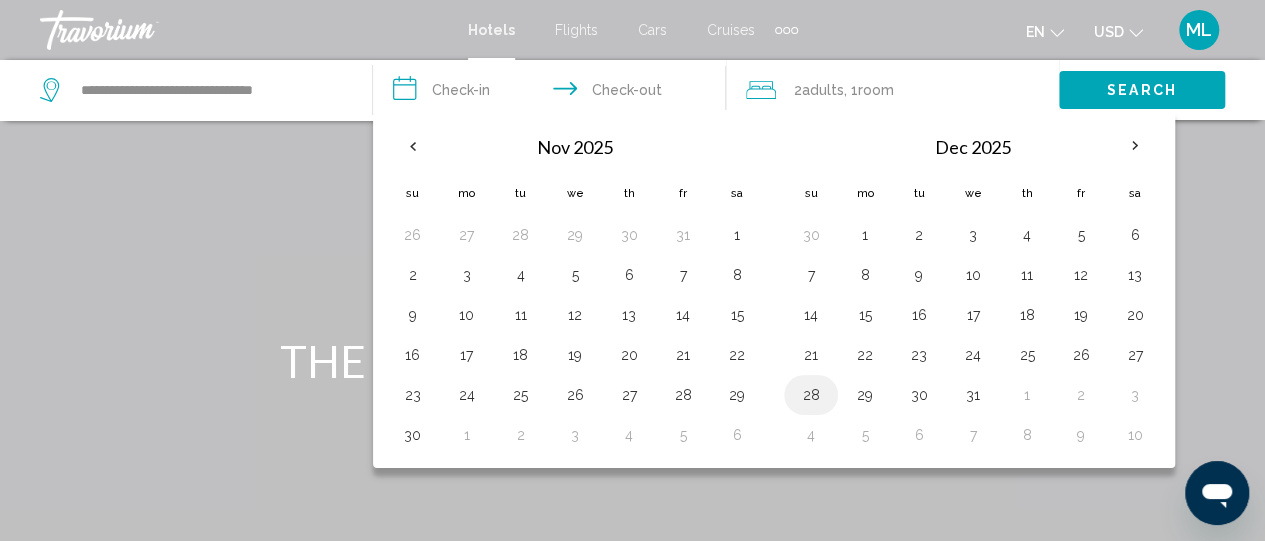 click on "28" at bounding box center (811, 395) 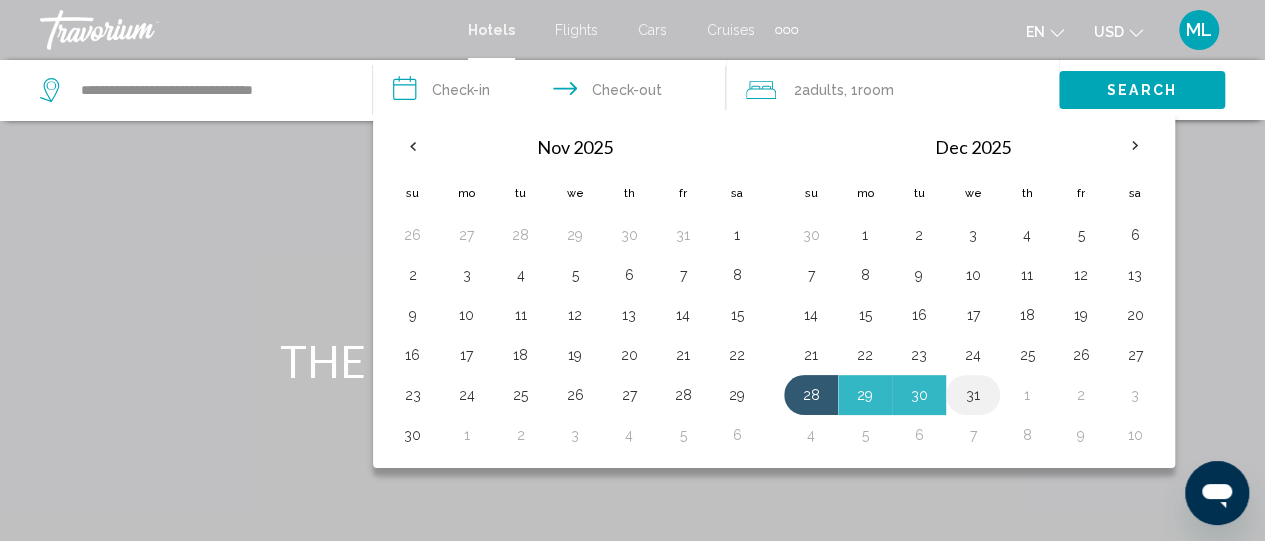 click on "31" at bounding box center (973, 395) 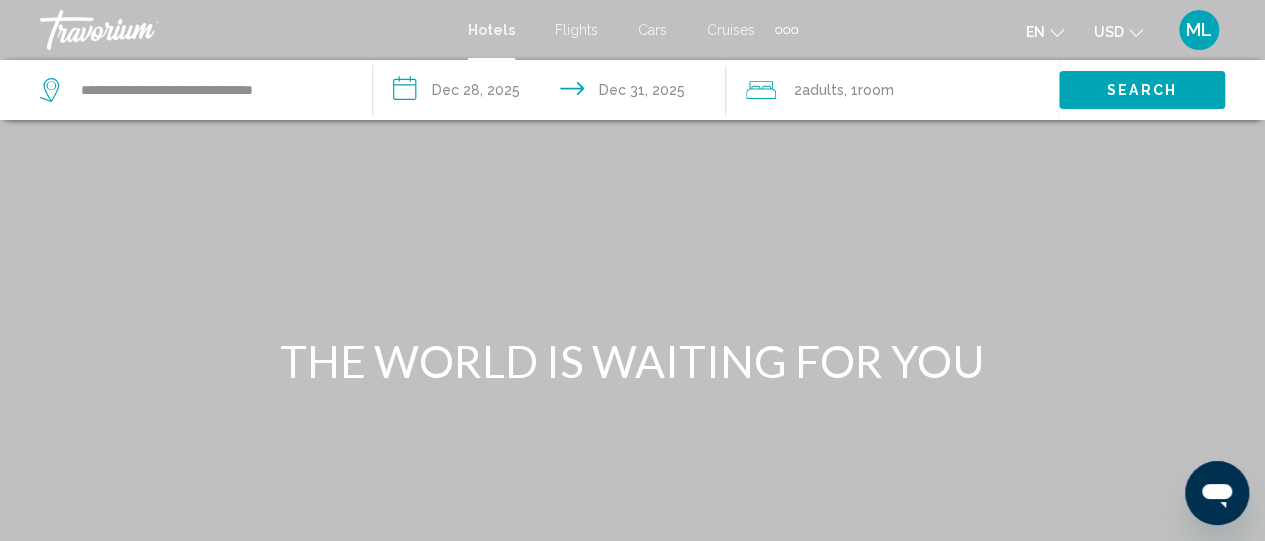 click on "Search" at bounding box center (1142, 89) 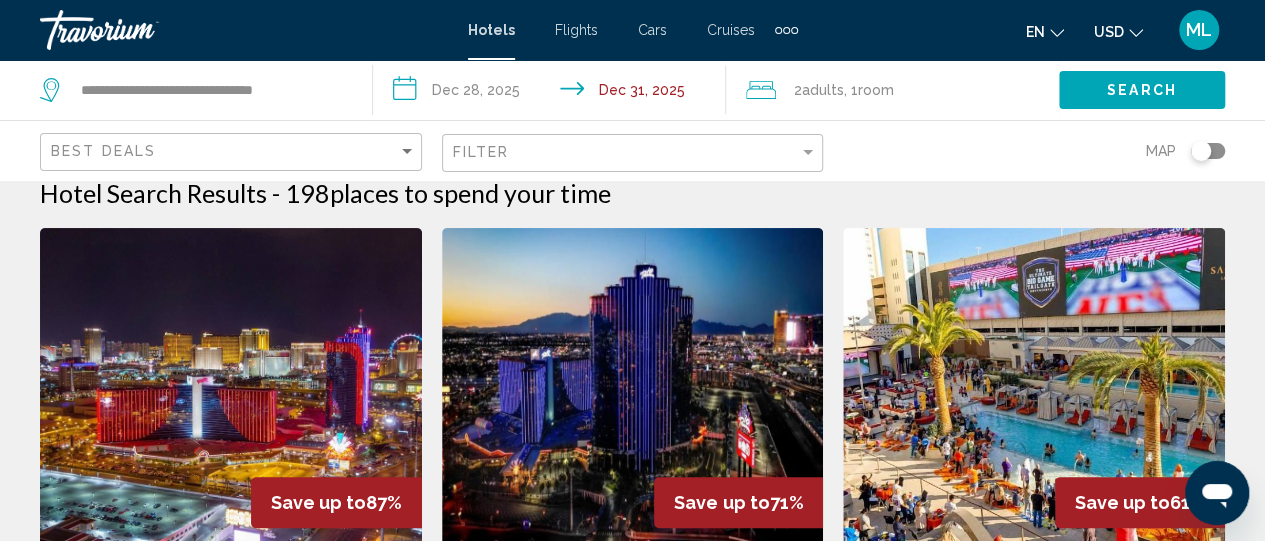 scroll, scrollTop: 0, scrollLeft: 0, axis: both 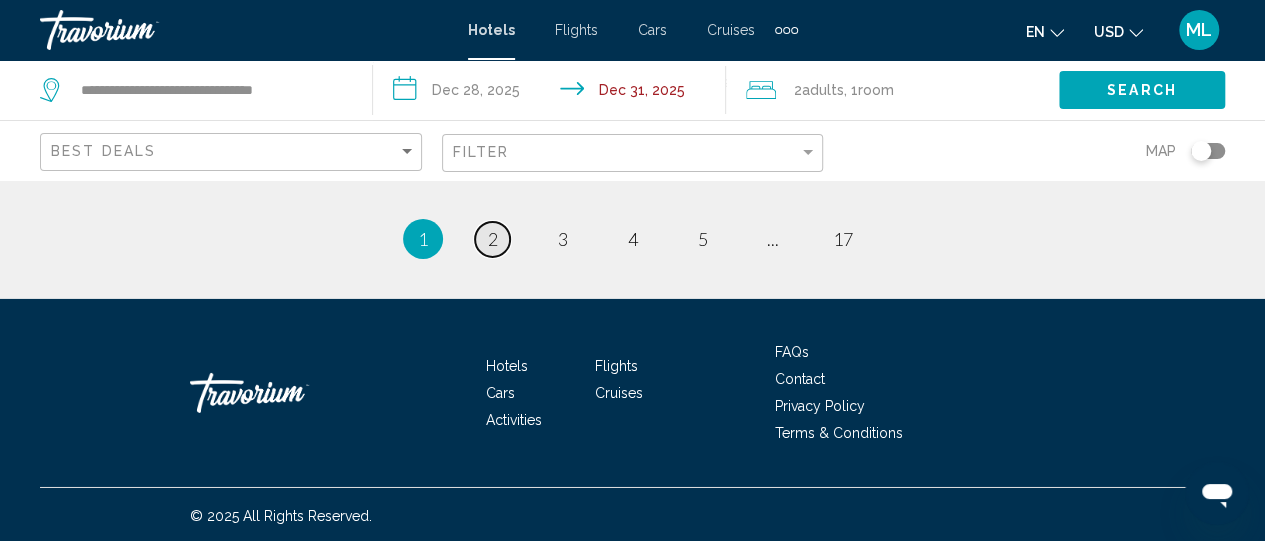 click on "2" at bounding box center [493, 239] 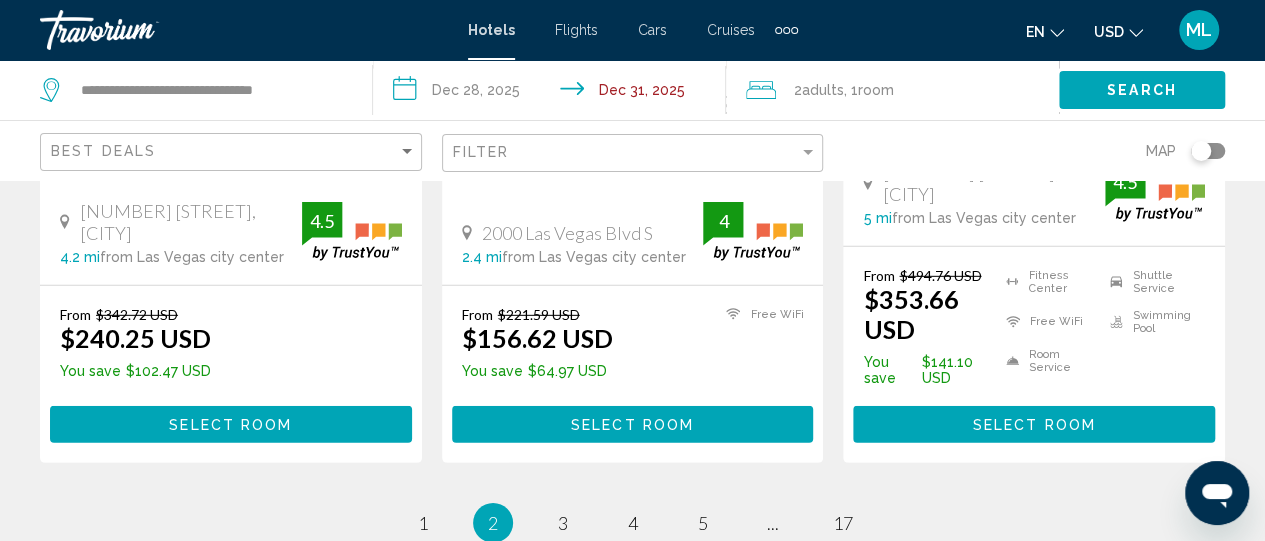 scroll, scrollTop: 2880, scrollLeft: 0, axis: vertical 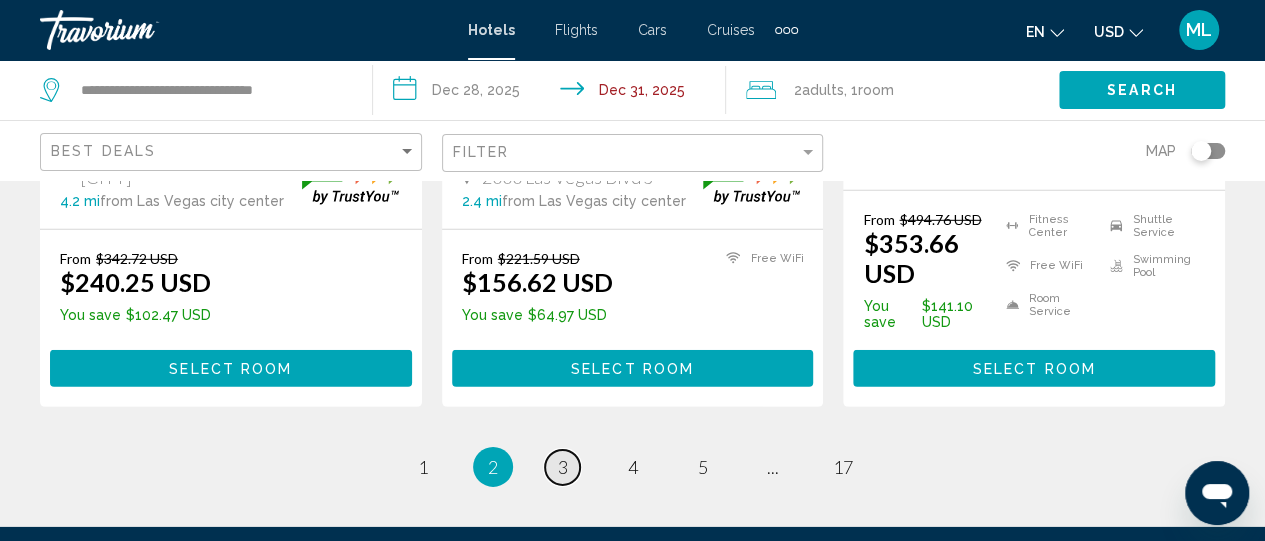 click on "3" at bounding box center (563, 467) 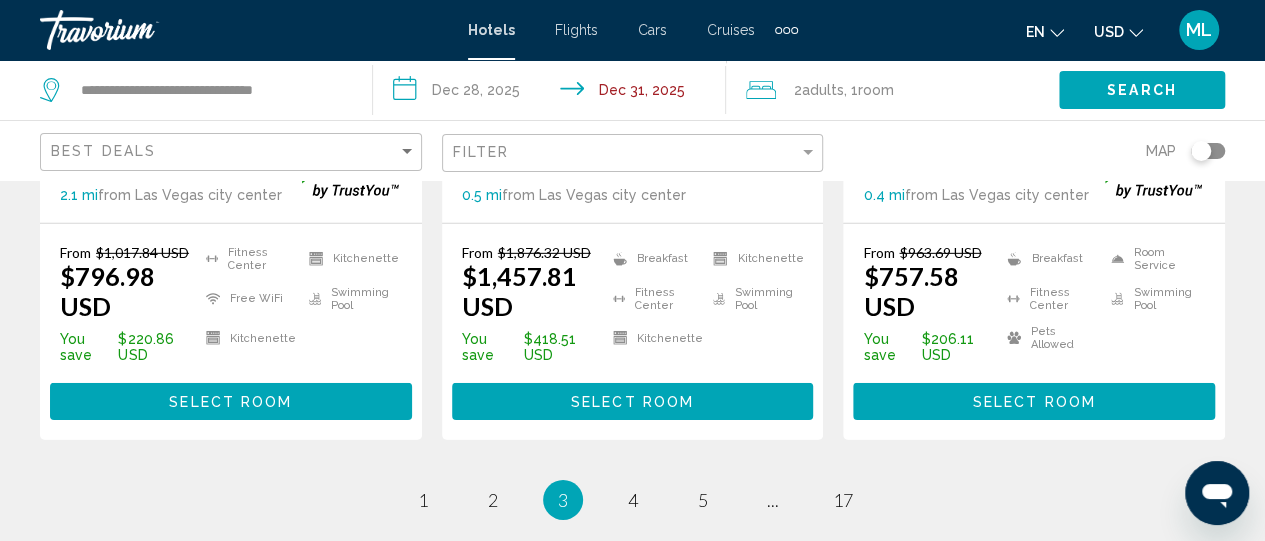 scroll, scrollTop: 2920, scrollLeft: 0, axis: vertical 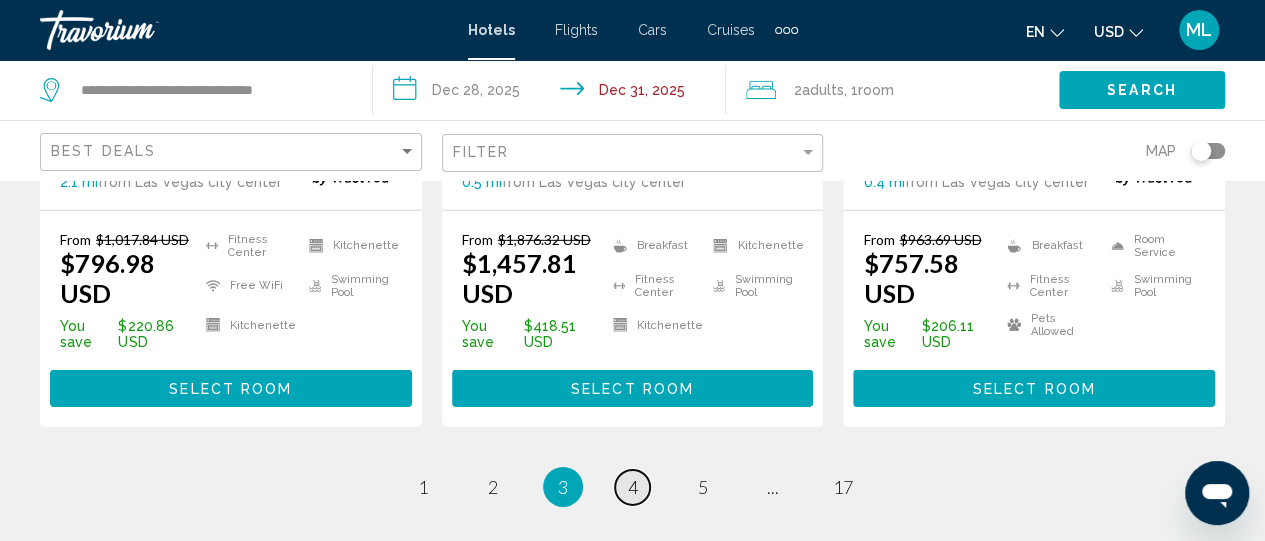 click on "4" at bounding box center [633, 487] 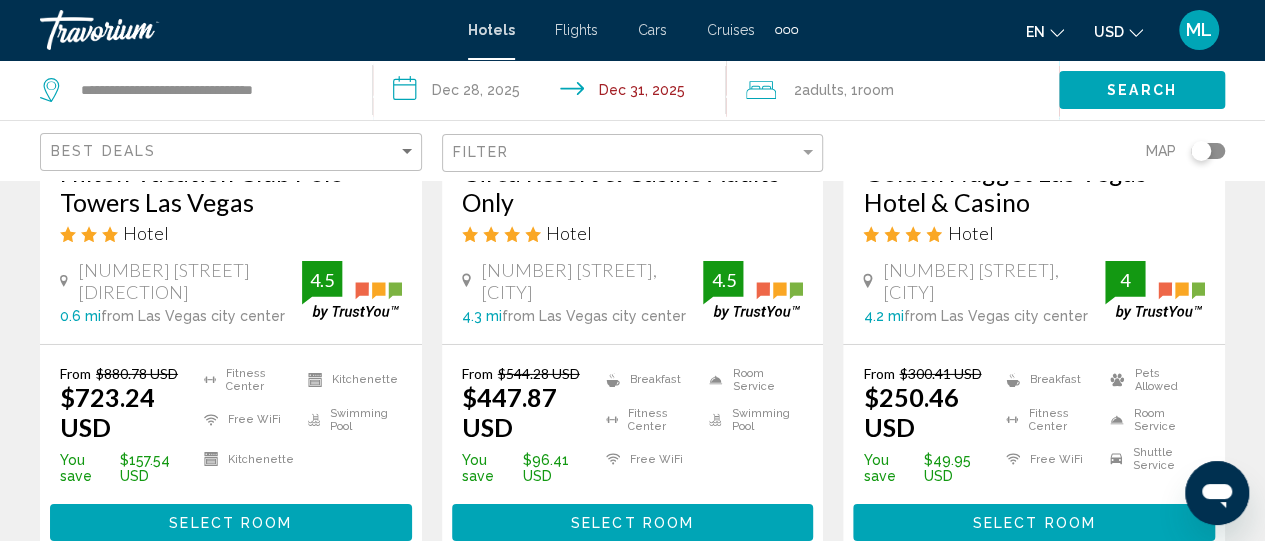 scroll, scrollTop: 3106, scrollLeft: 0, axis: vertical 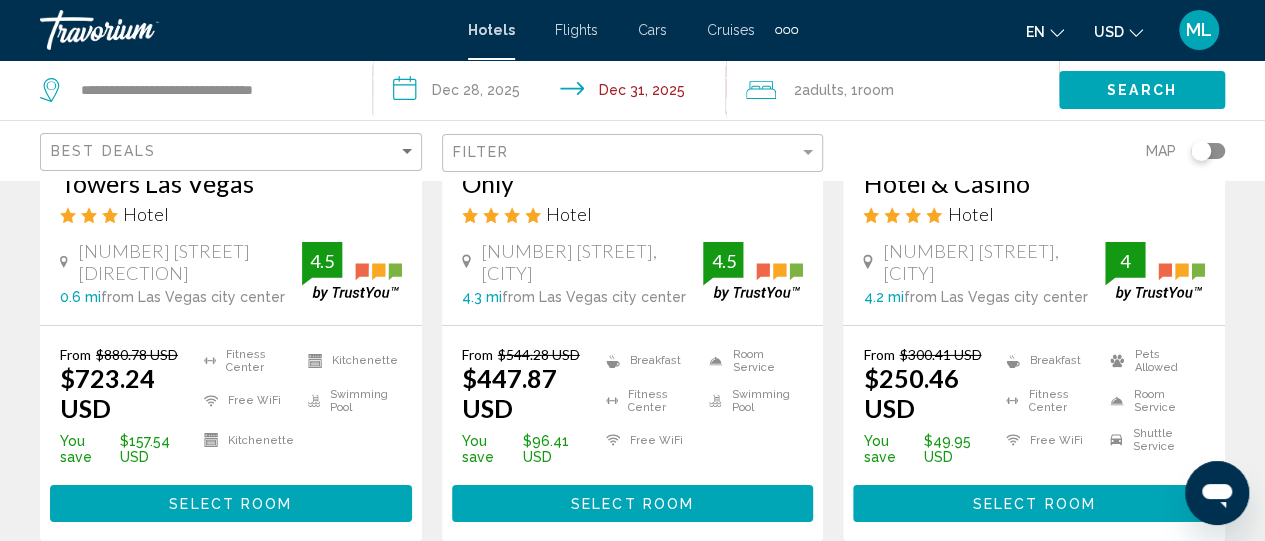 click on "page  1" at bounding box center [422, 602] 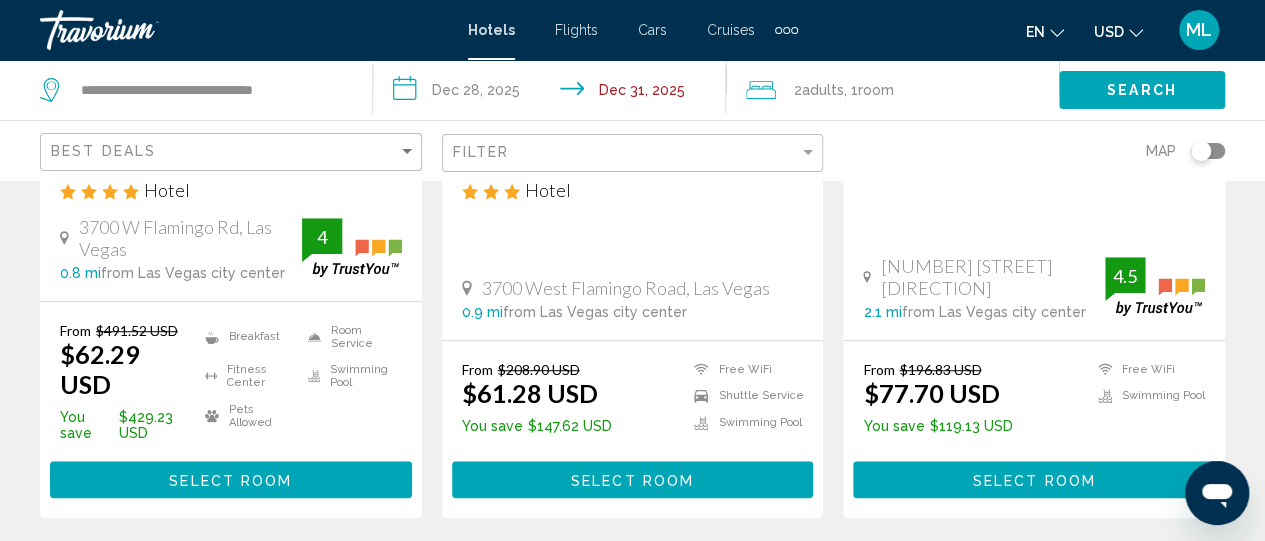 scroll, scrollTop: 480, scrollLeft: 0, axis: vertical 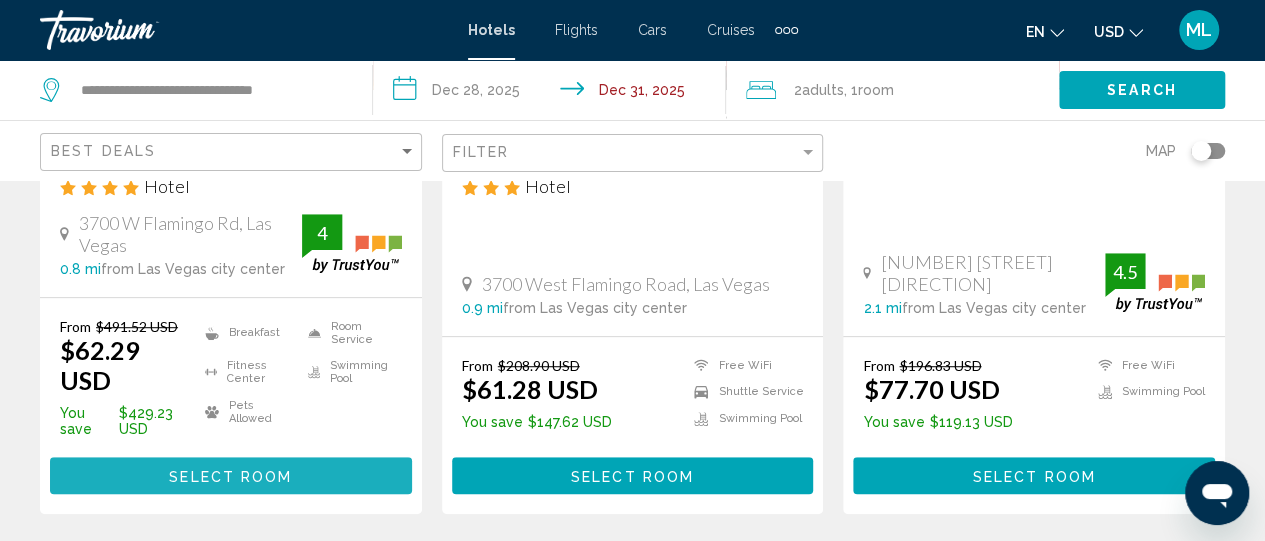 click on "Select Room" at bounding box center [230, 476] 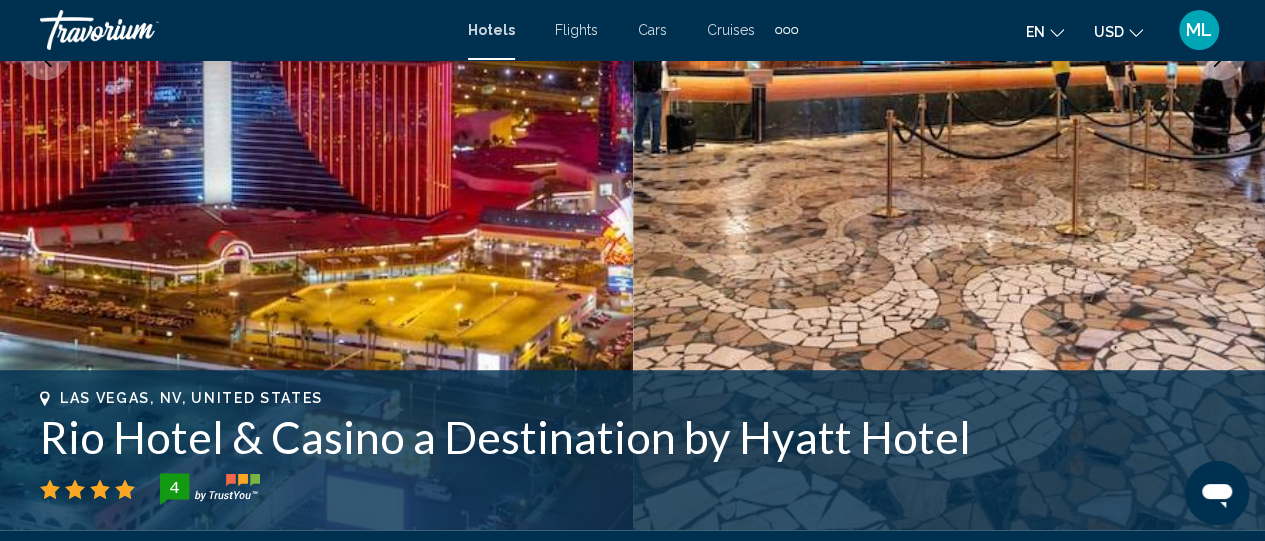 scroll, scrollTop: 264, scrollLeft: 0, axis: vertical 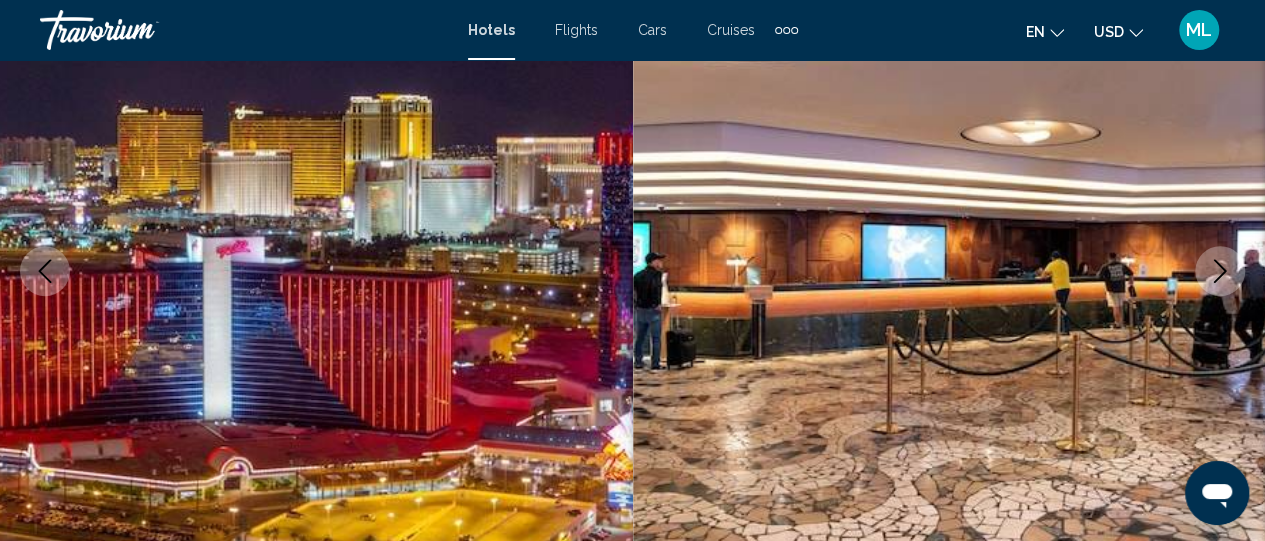 click at bounding box center [316, 271] 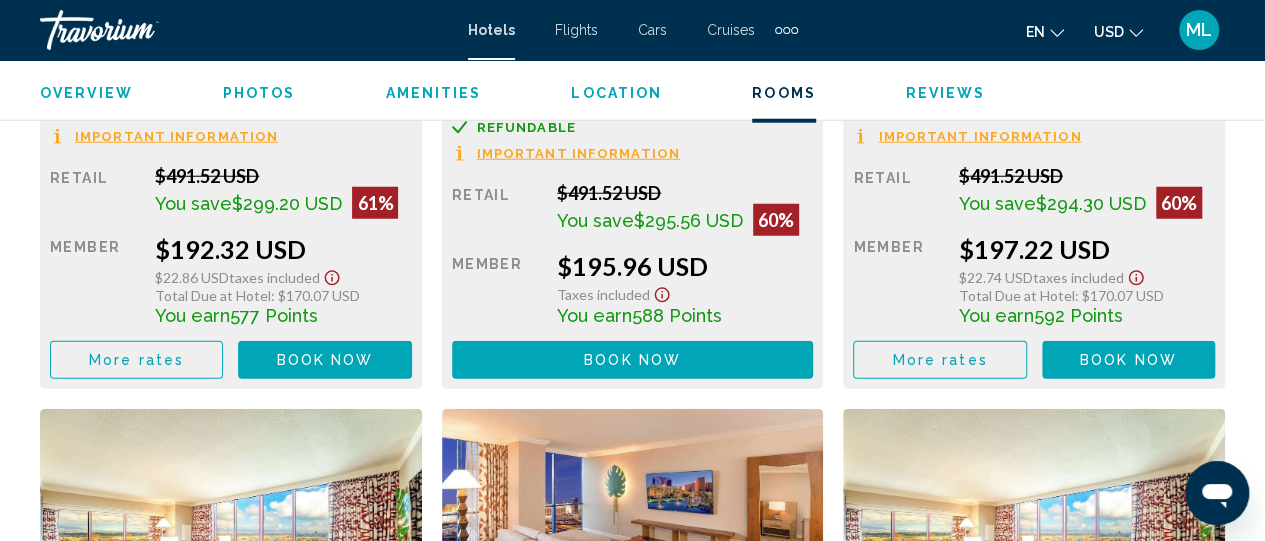 scroll, scrollTop: 6387, scrollLeft: 0, axis: vertical 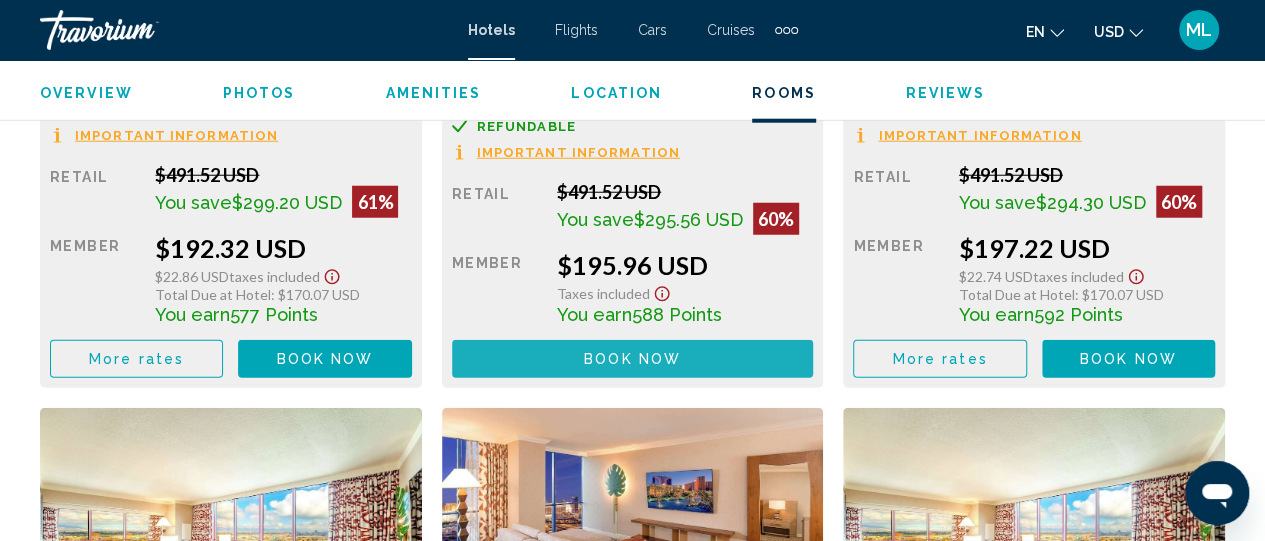 click on "Book now No longer available" at bounding box center [633, 358] 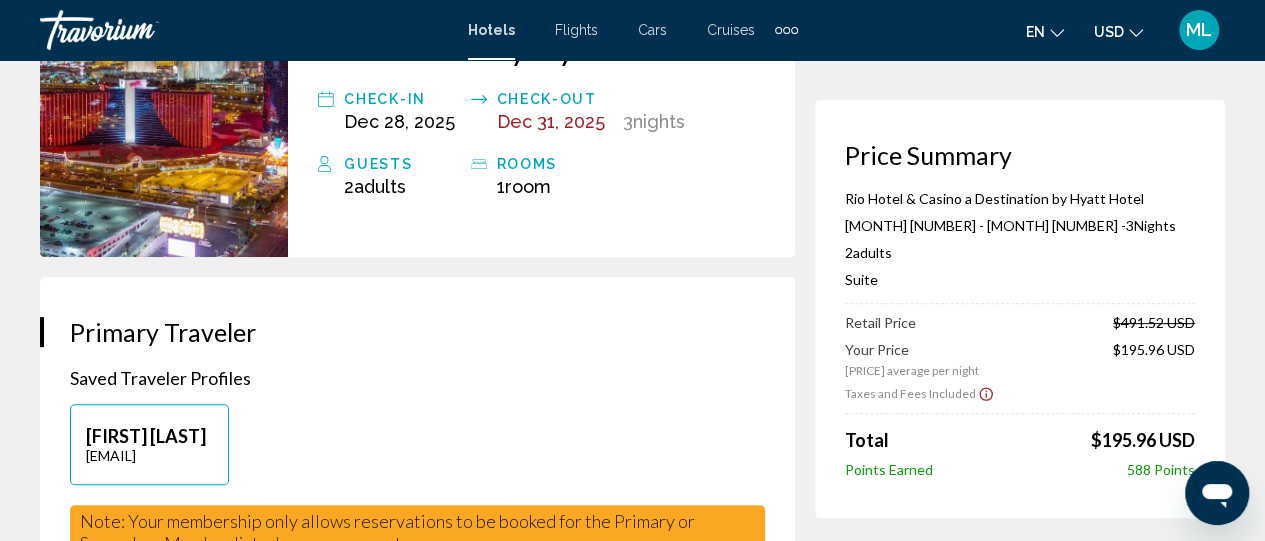 scroll, scrollTop: 240, scrollLeft: 0, axis: vertical 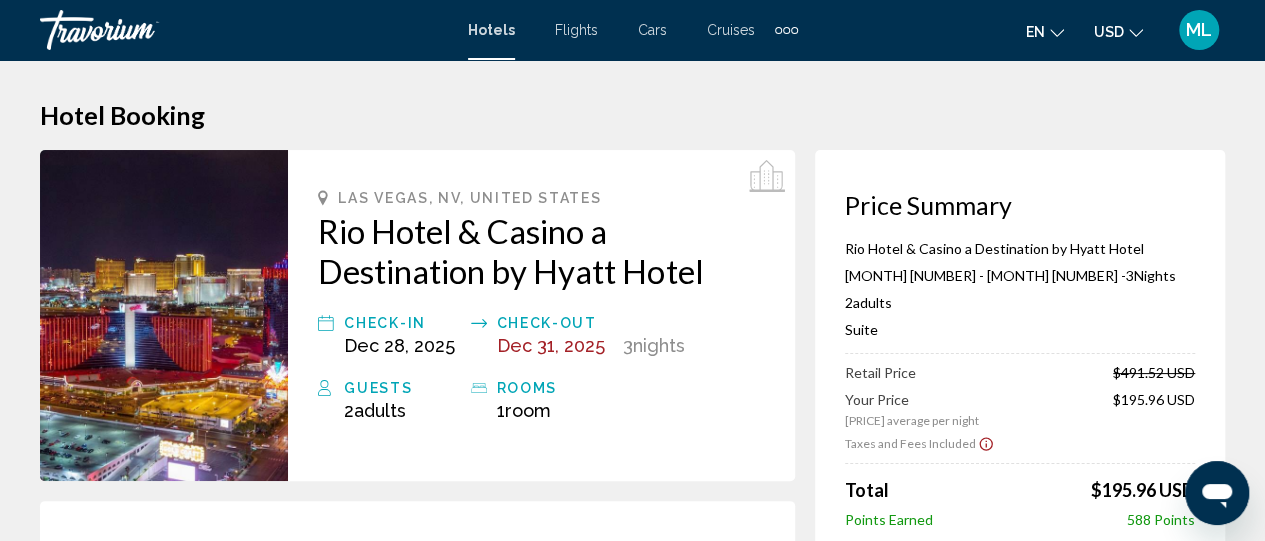 click on "ML" at bounding box center [1199, 30] 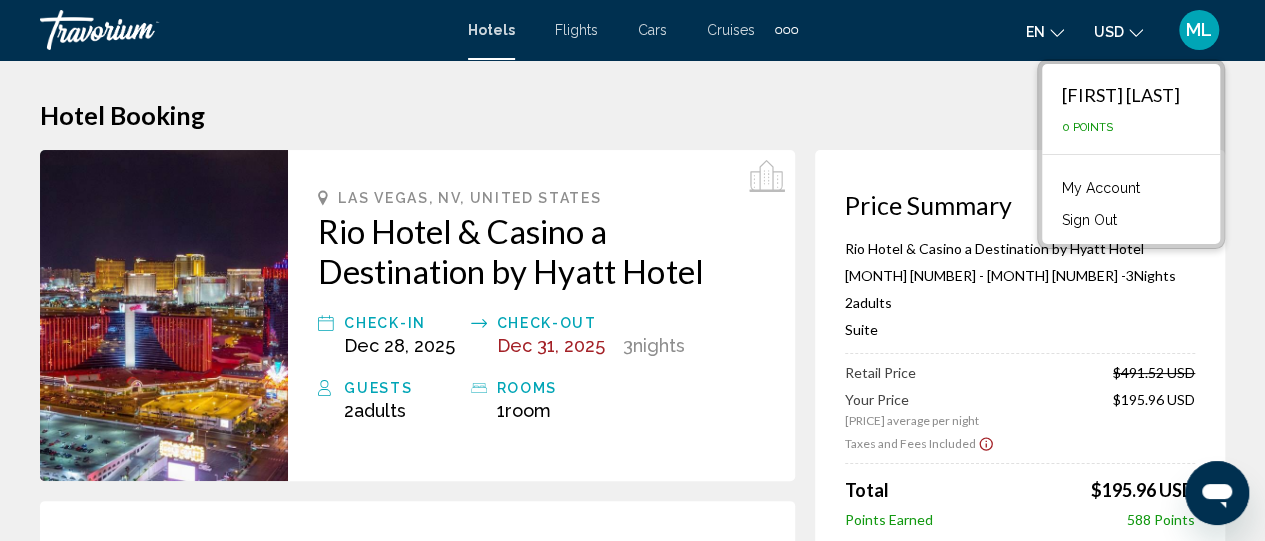 click on "Hotel Booking" at bounding box center (632, 115) 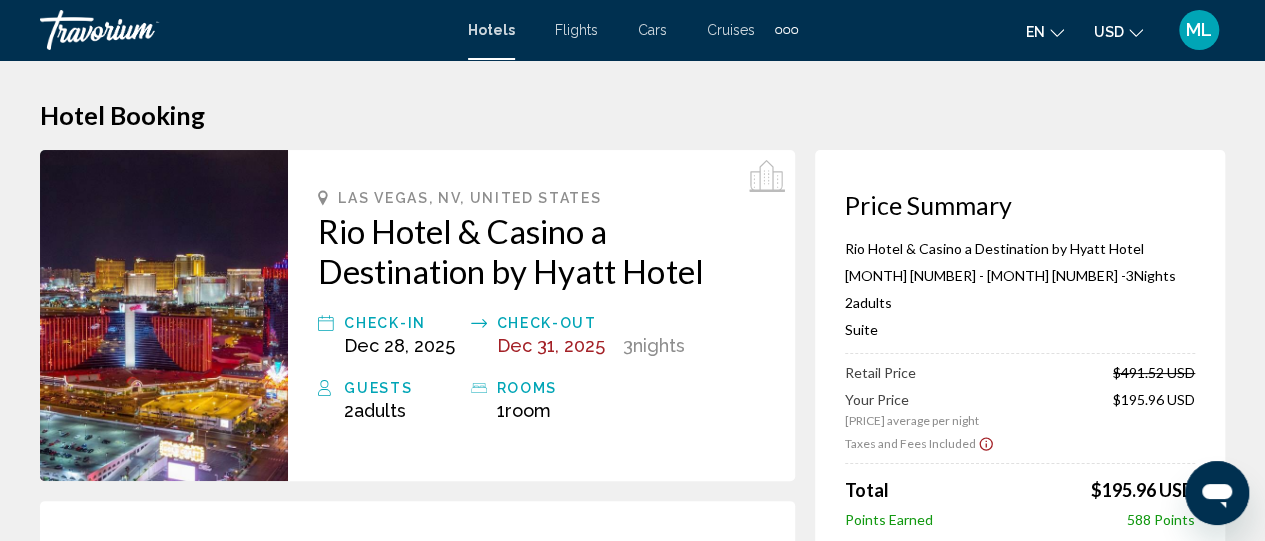 click on "Hotel Booking" at bounding box center [632, 115] 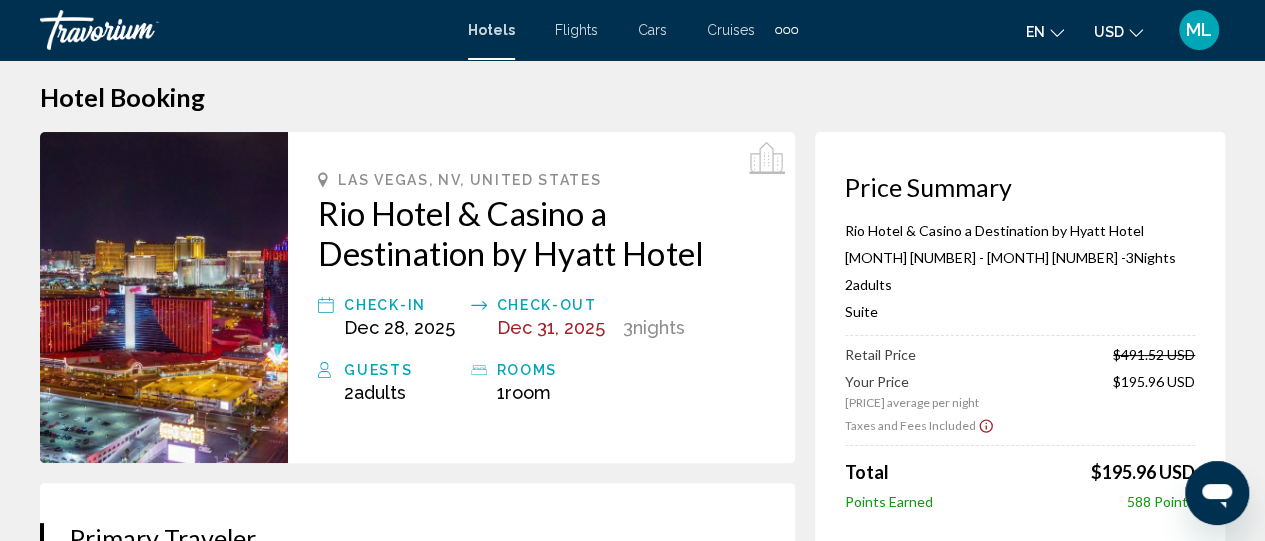 scroll, scrollTop: 0, scrollLeft: 0, axis: both 